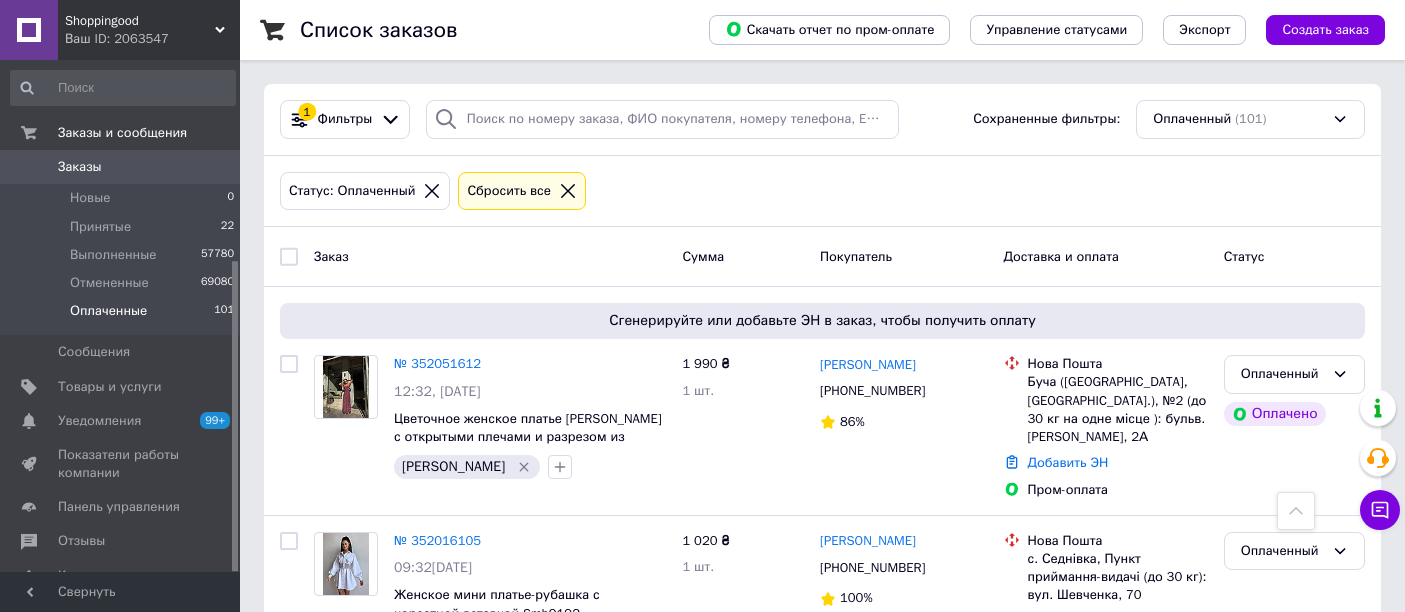 scroll, scrollTop: 2222, scrollLeft: 0, axis: vertical 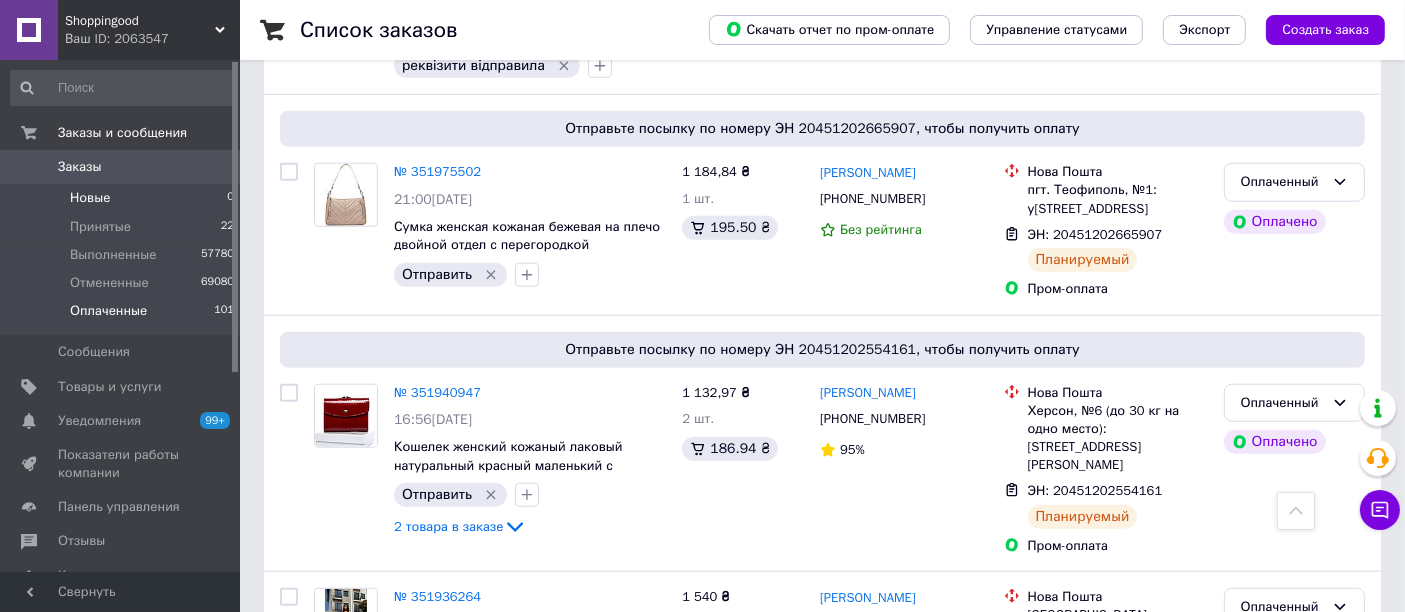 click on "Новые" at bounding box center (90, 198) 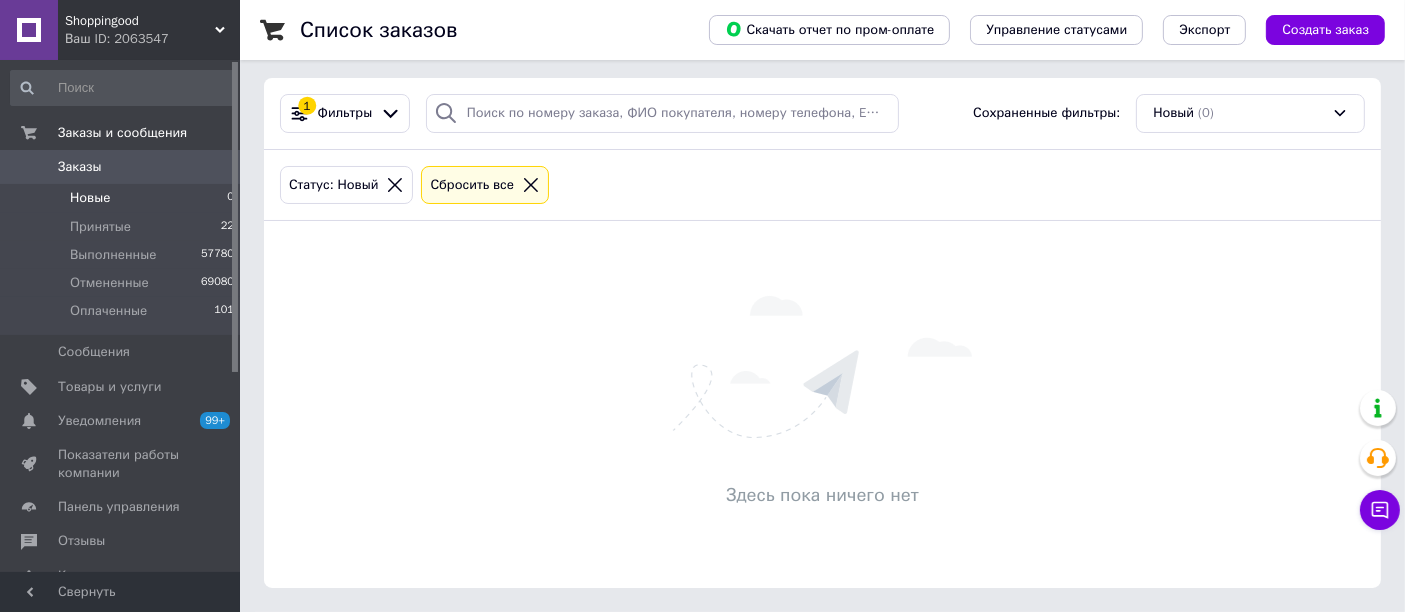 scroll, scrollTop: 0, scrollLeft: 0, axis: both 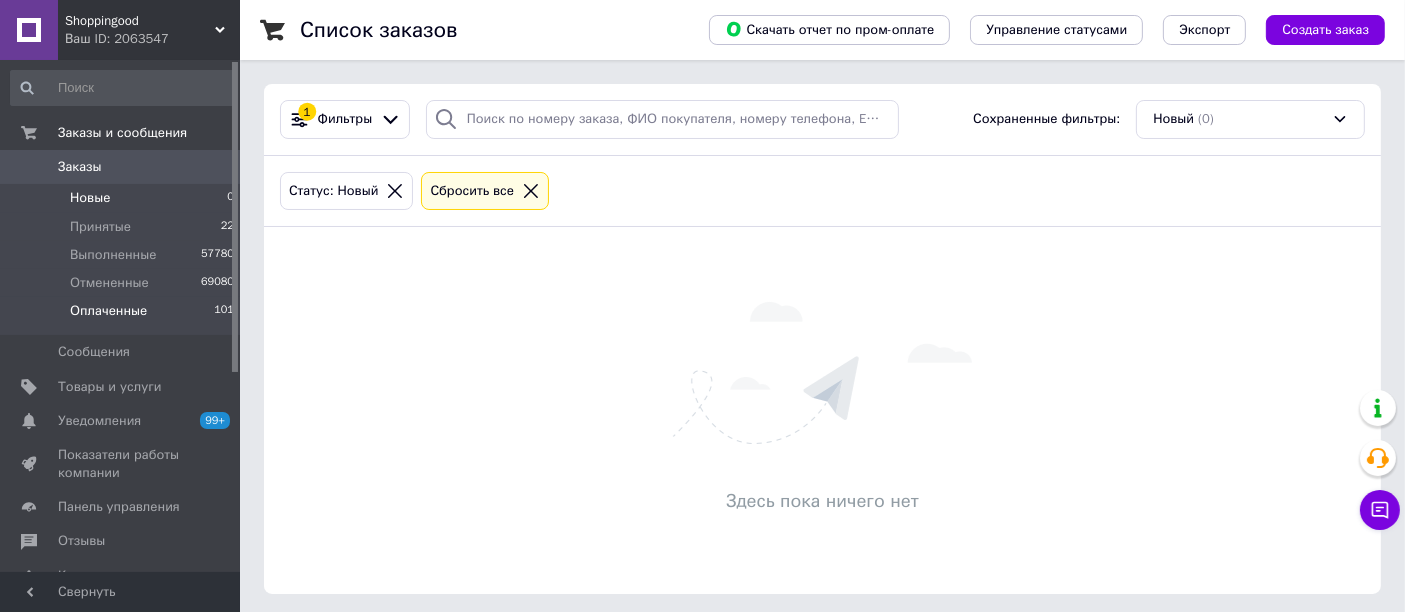 click on "Оплаченные" at bounding box center [108, 311] 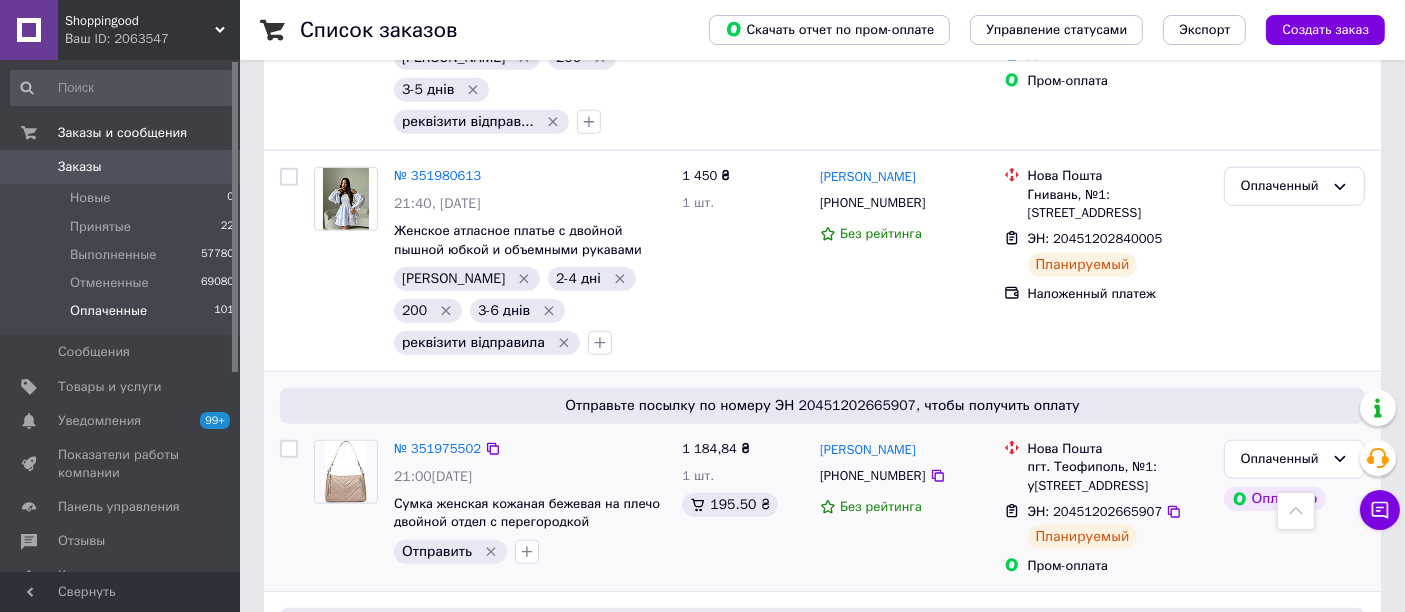 scroll, scrollTop: 2000, scrollLeft: 0, axis: vertical 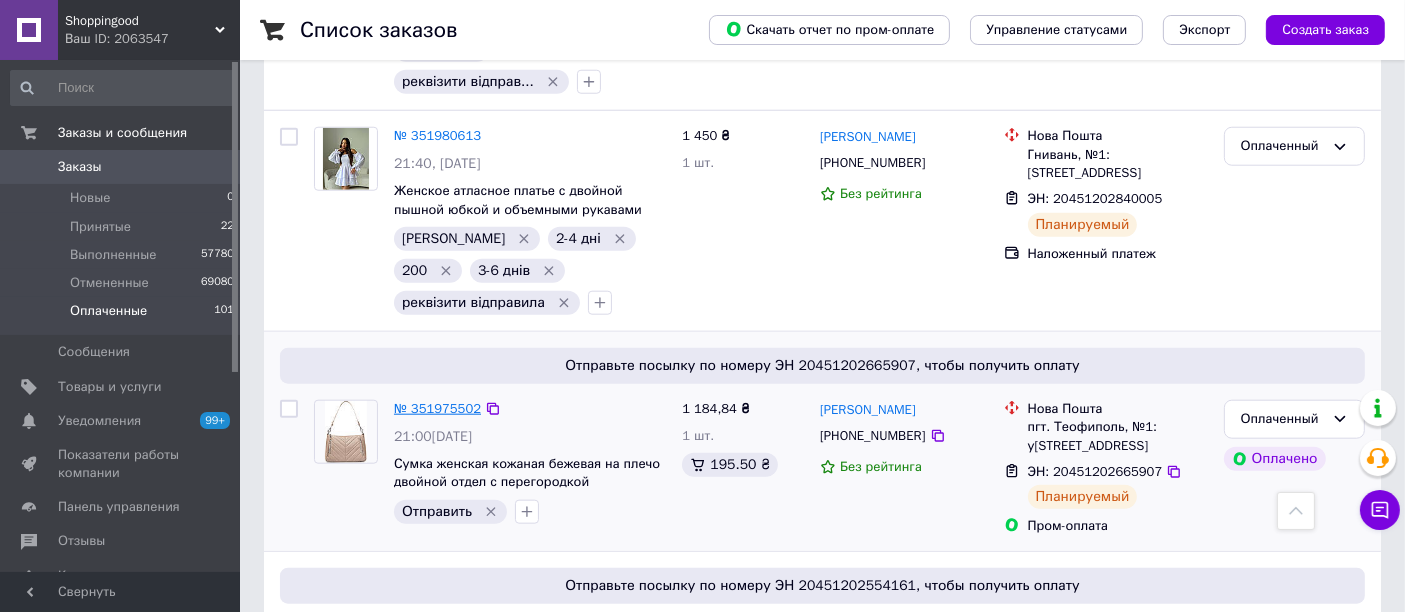 click on "№ 351975502" at bounding box center [437, 408] 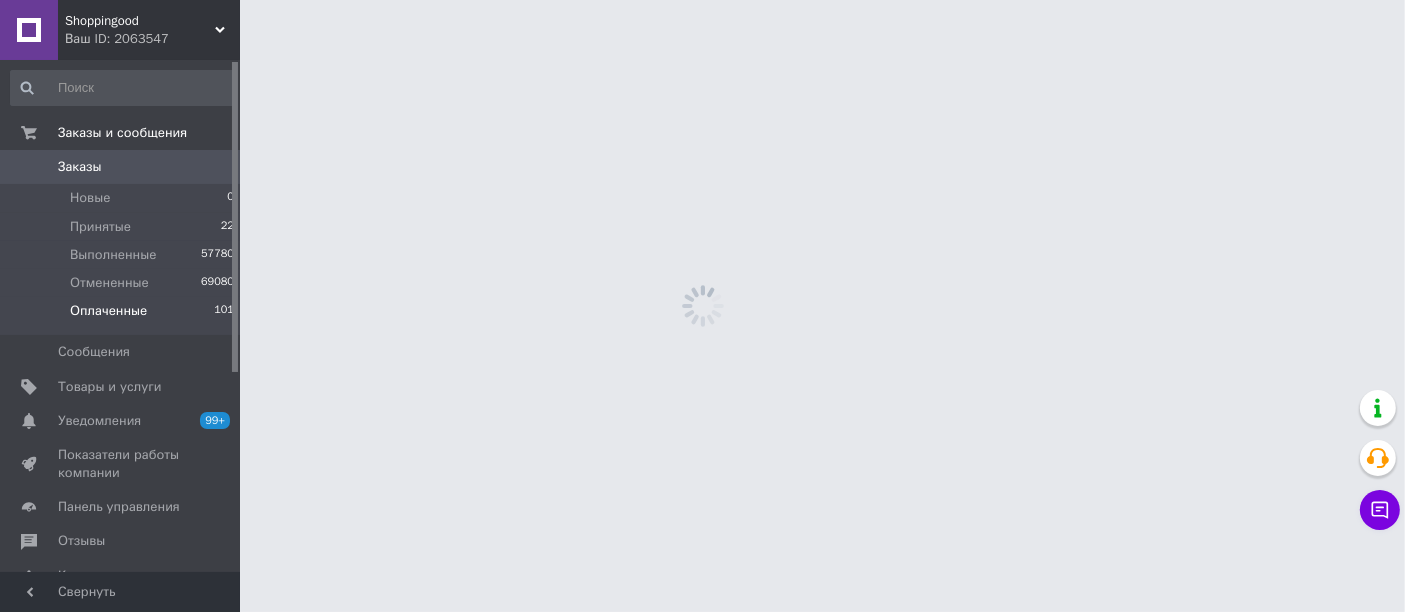 scroll, scrollTop: 0, scrollLeft: 0, axis: both 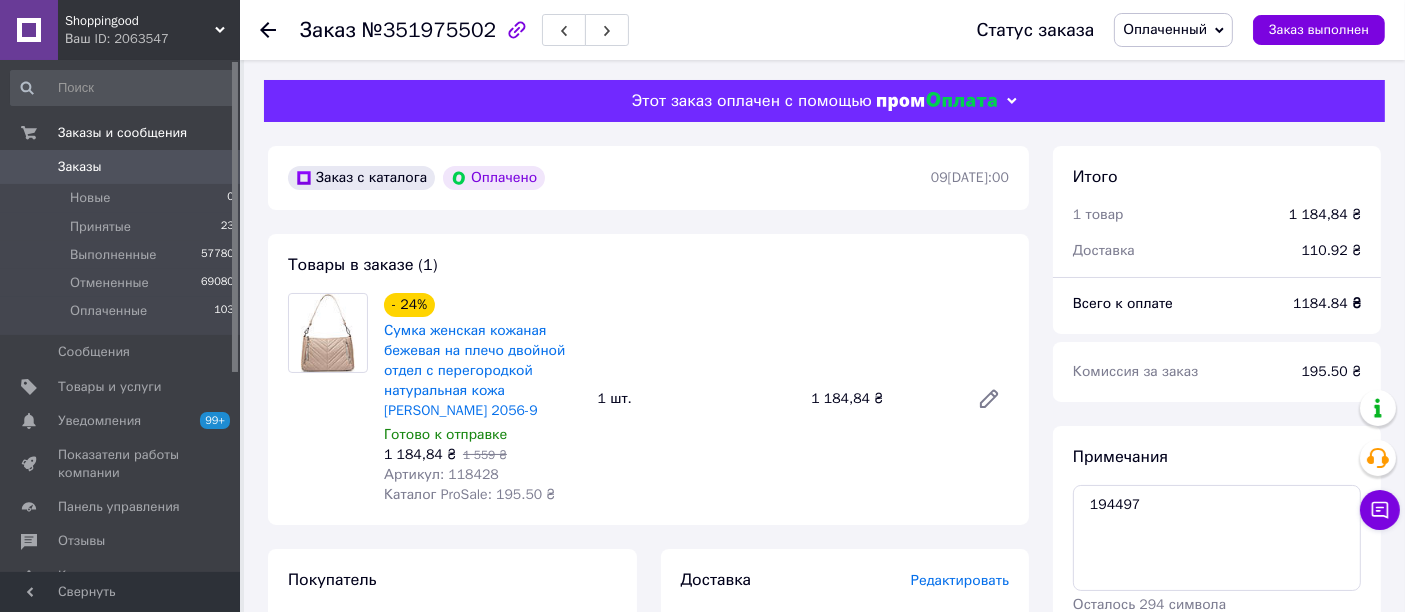 click on "Оплаченный" at bounding box center (1165, 29) 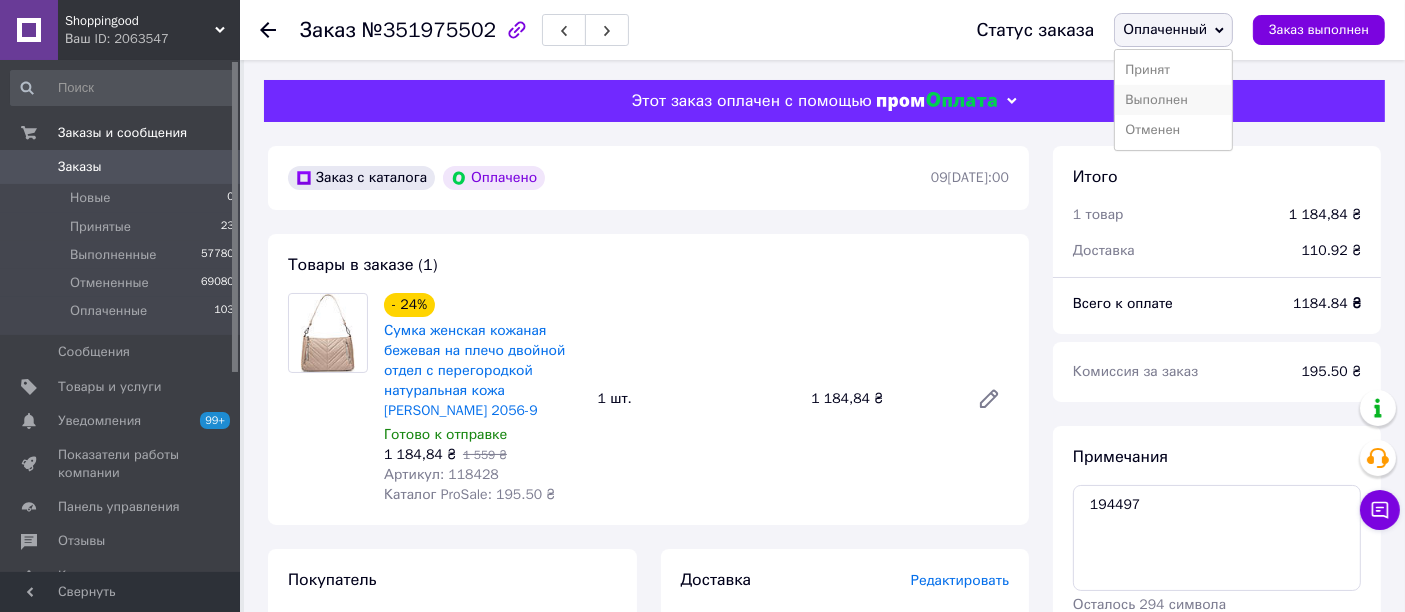 click on "Выполнен" at bounding box center (1173, 100) 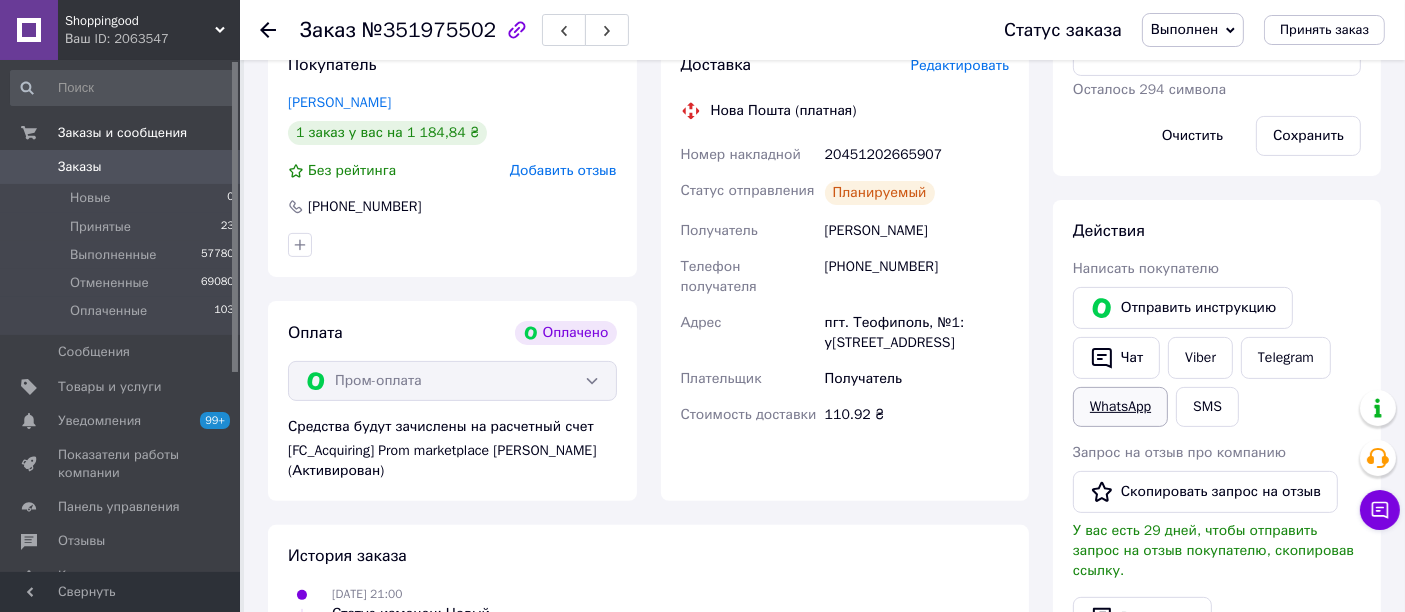 scroll, scrollTop: 555, scrollLeft: 0, axis: vertical 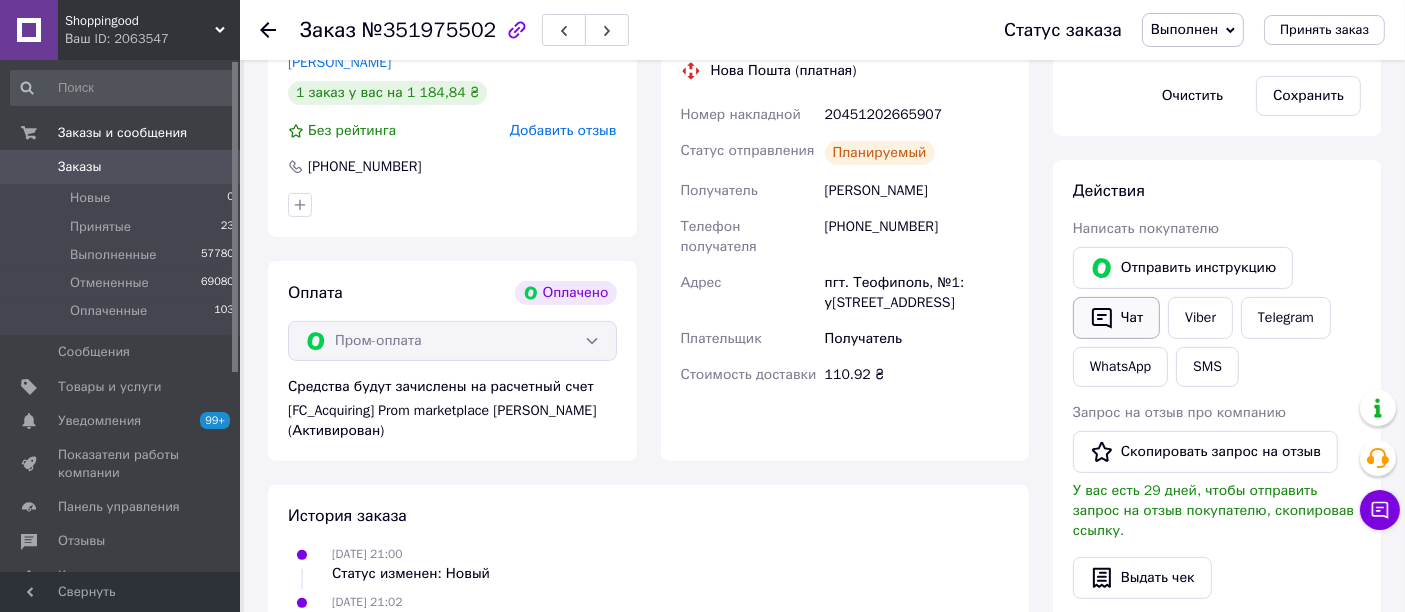 click on "Чат" at bounding box center (1116, 318) 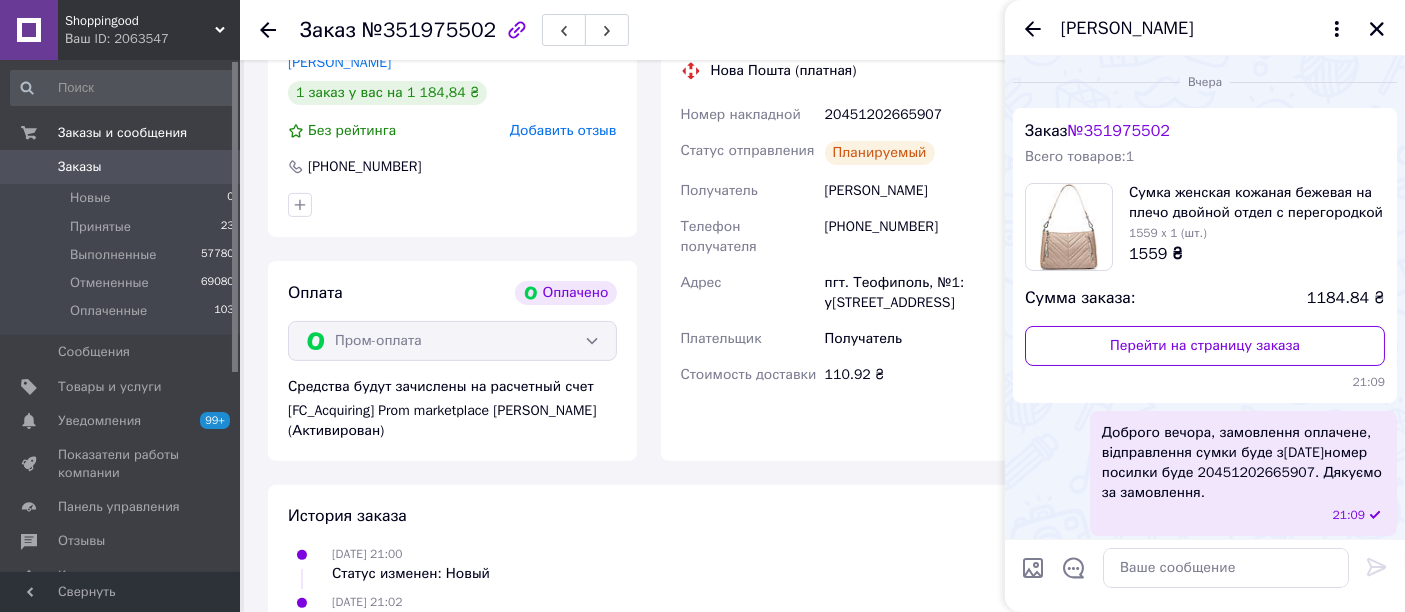 scroll, scrollTop: 3, scrollLeft: 0, axis: vertical 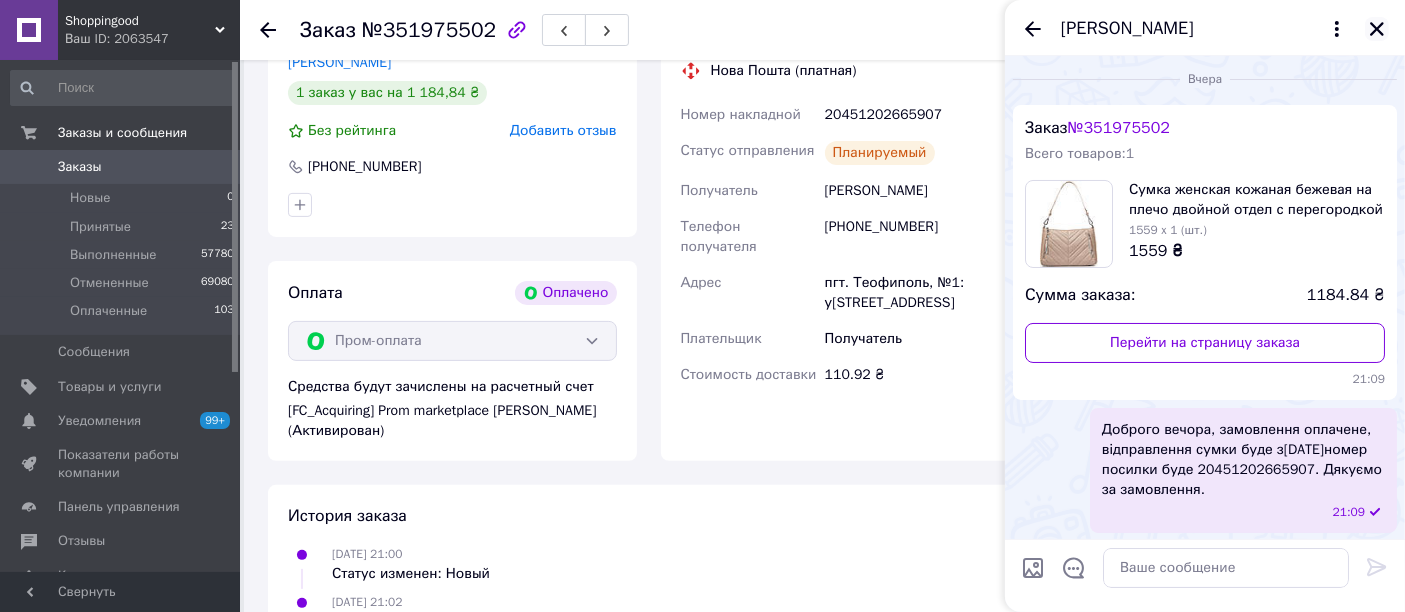 click 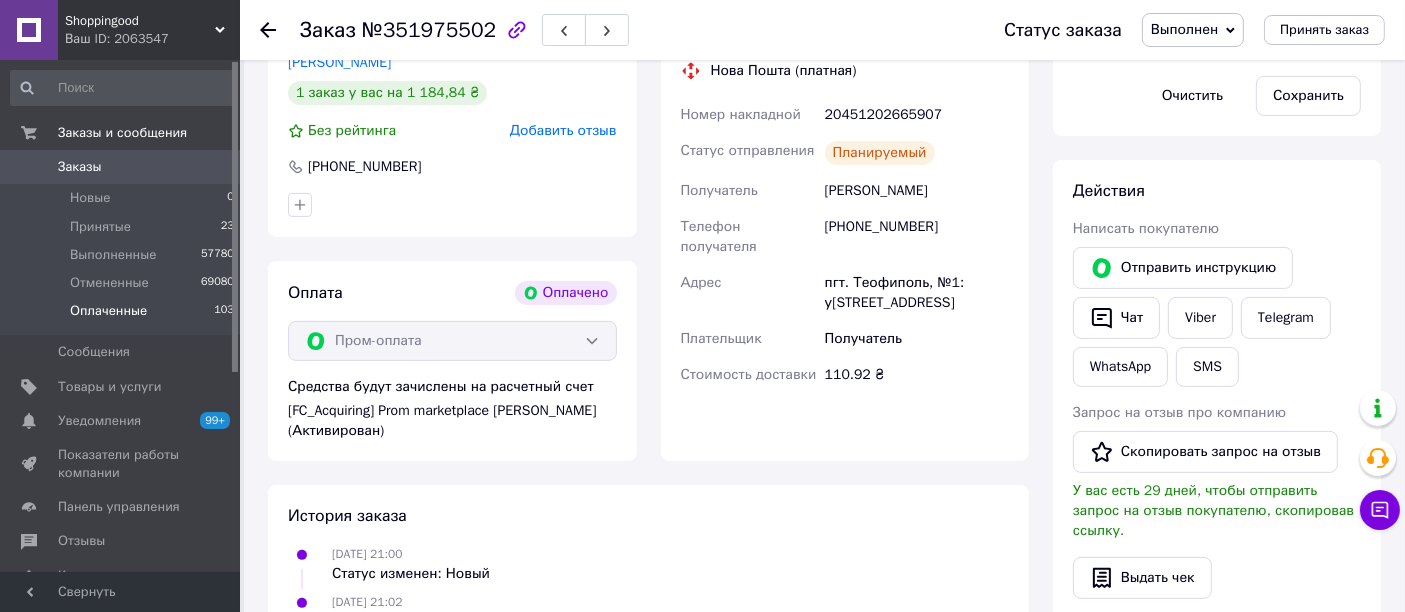 click on "Оплаченные" at bounding box center (108, 311) 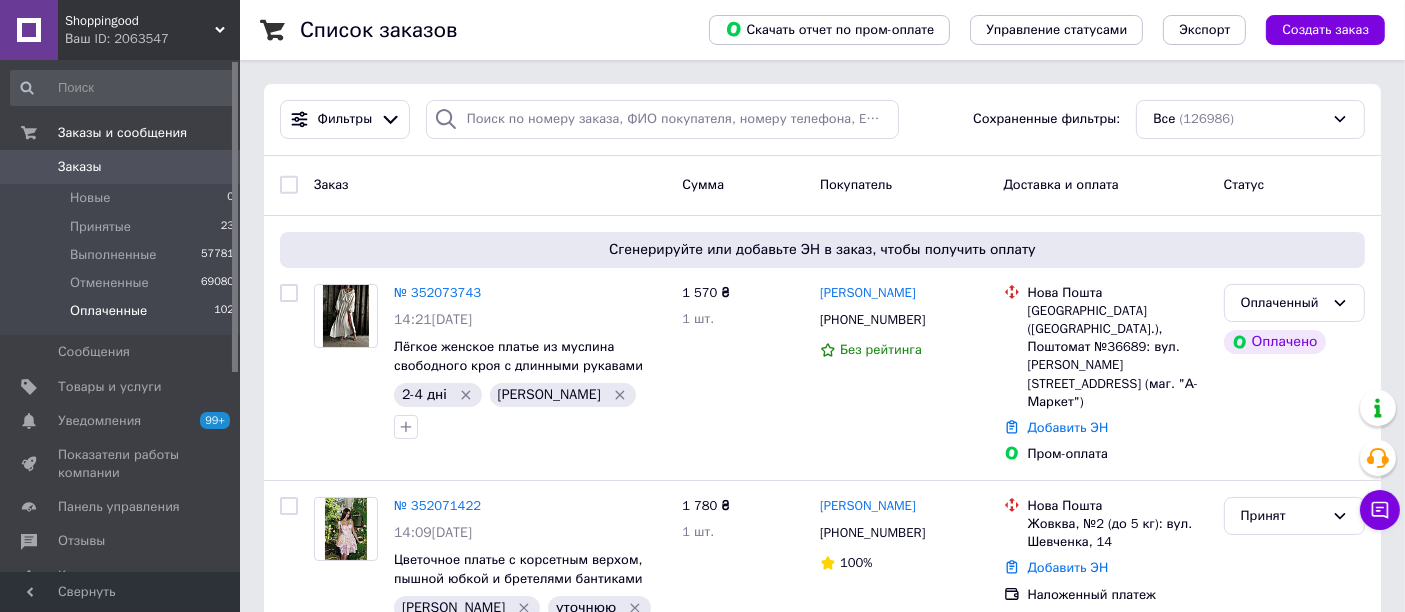 click on "Оплаченные" at bounding box center (108, 311) 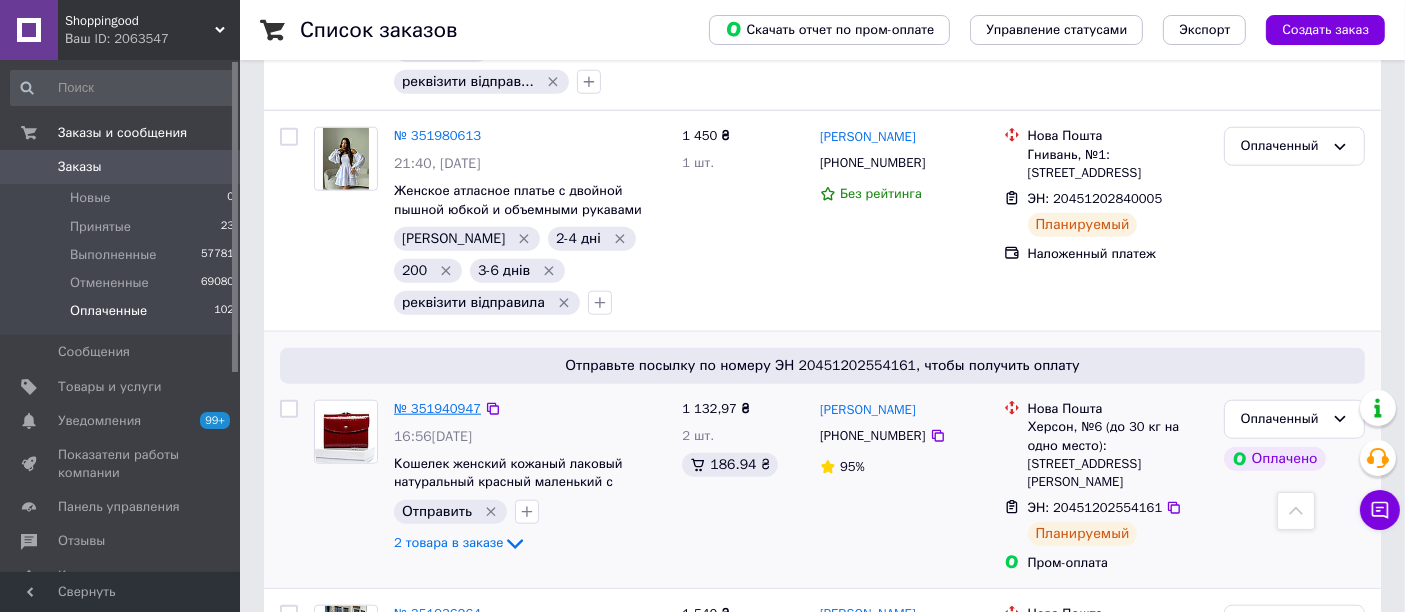 click on "№ 351940947" at bounding box center (437, 408) 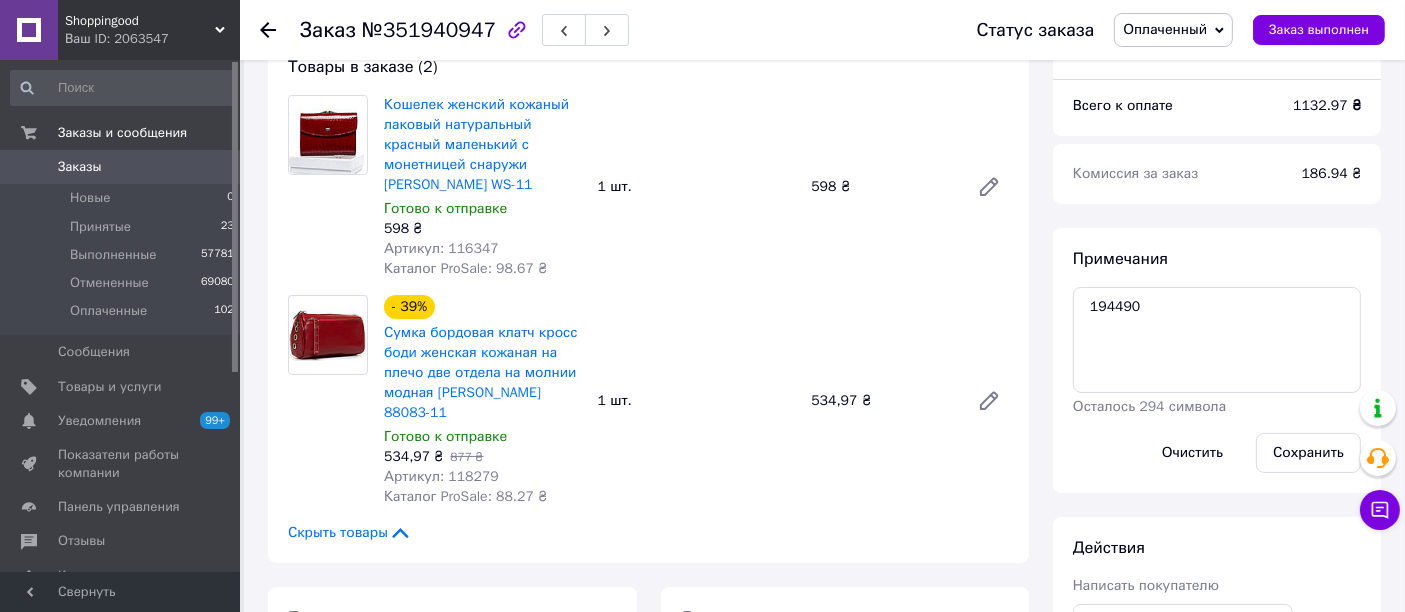 scroll, scrollTop: 185, scrollLeft: 0, axis: vertical 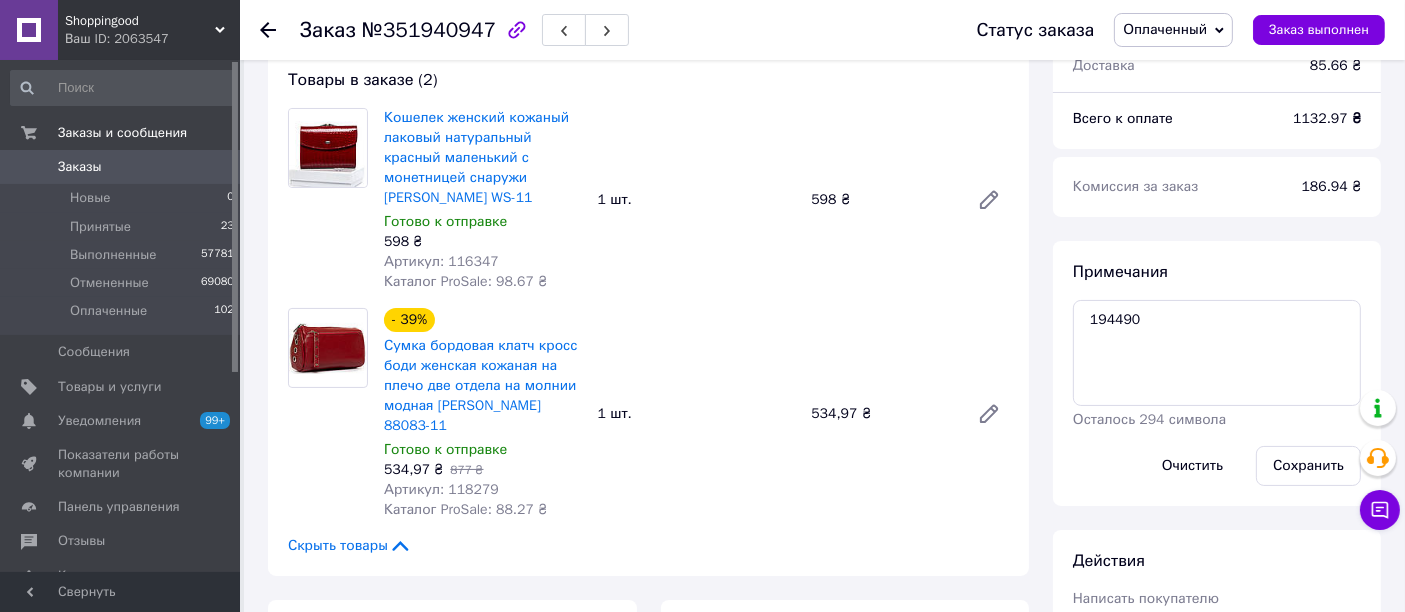click on "Оплаченный" at bounding box center [1165, 29] 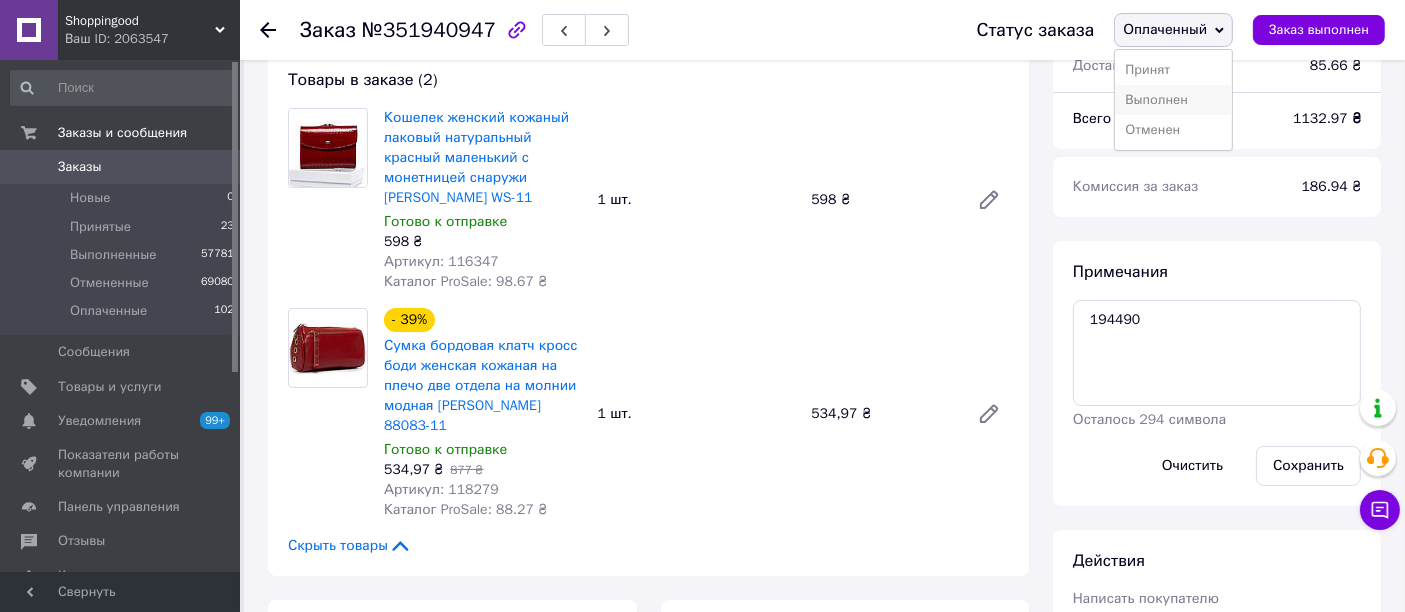 click on "Выполнен" at bounding box center (1173, 100) 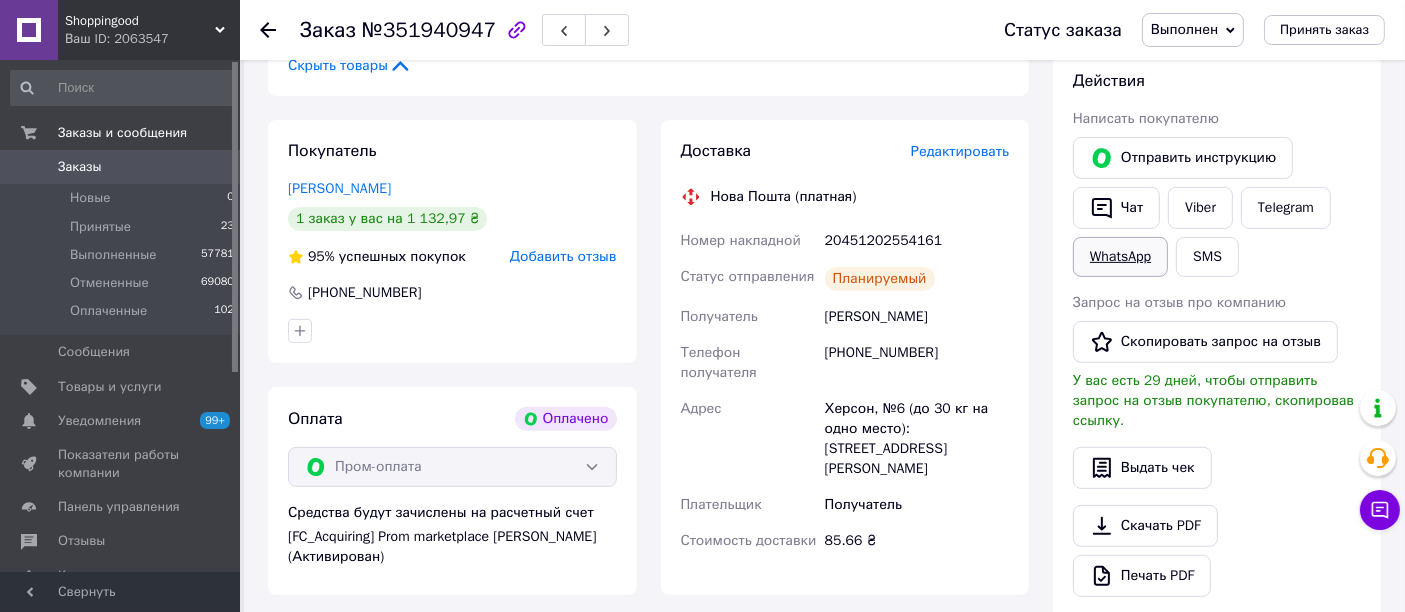 scroll, scrollTop: 666, scrollLeft: 0, axis: vertical 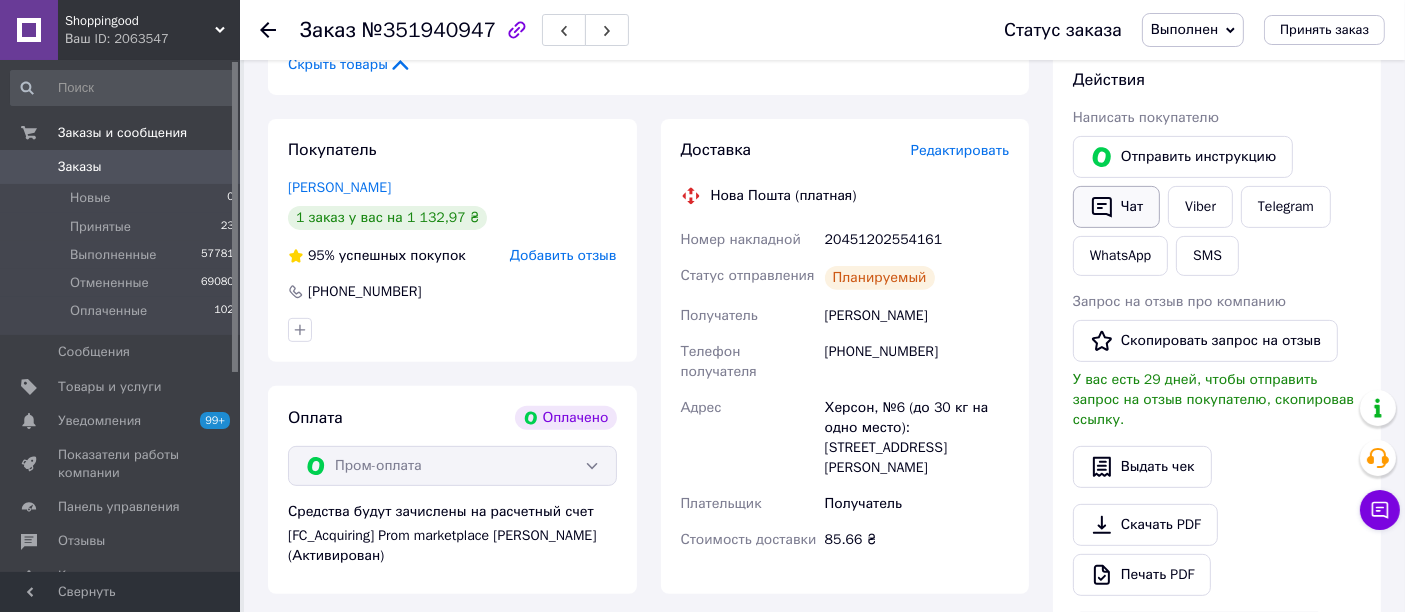 click on "Чат" at bounding box center (1116, 207) 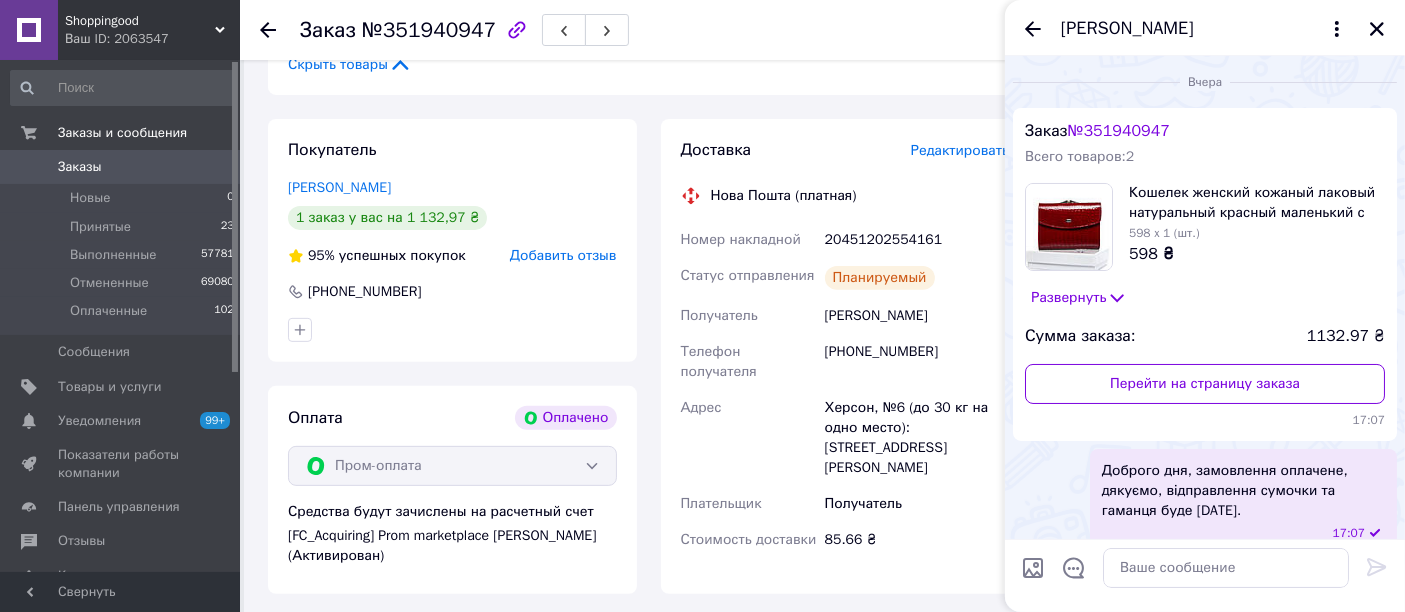 scroll, scrollTop: 114, scrollLeft: 0, axis: vertical 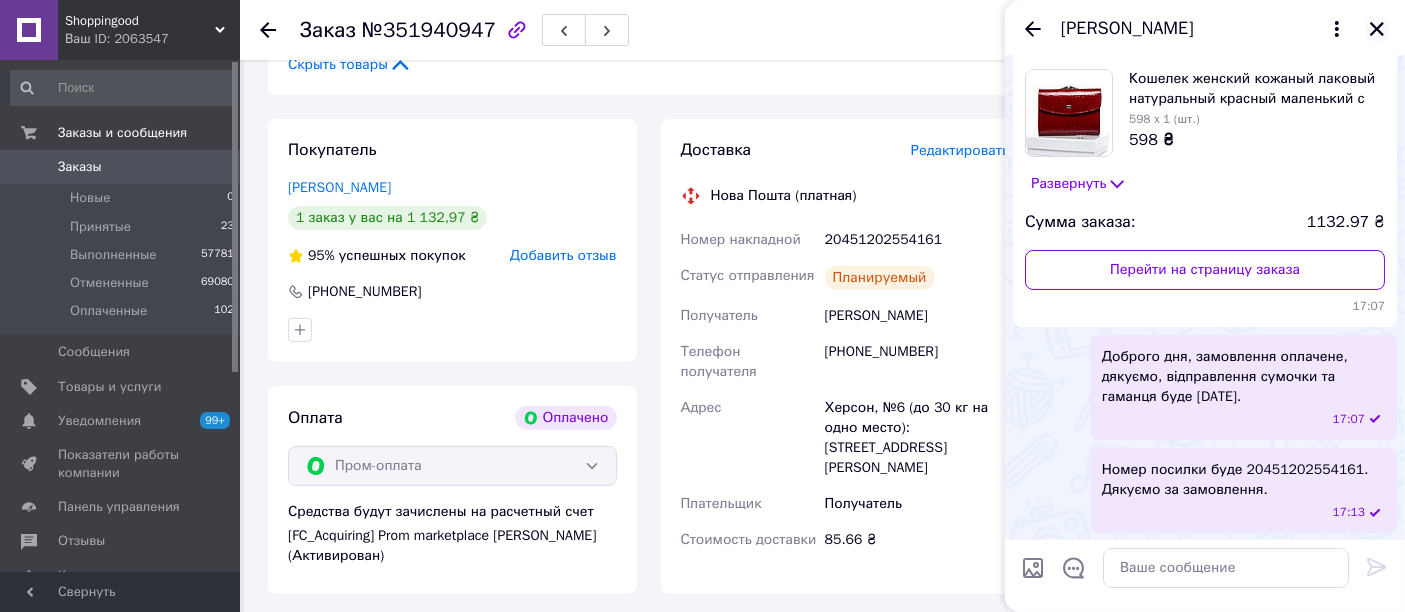 click 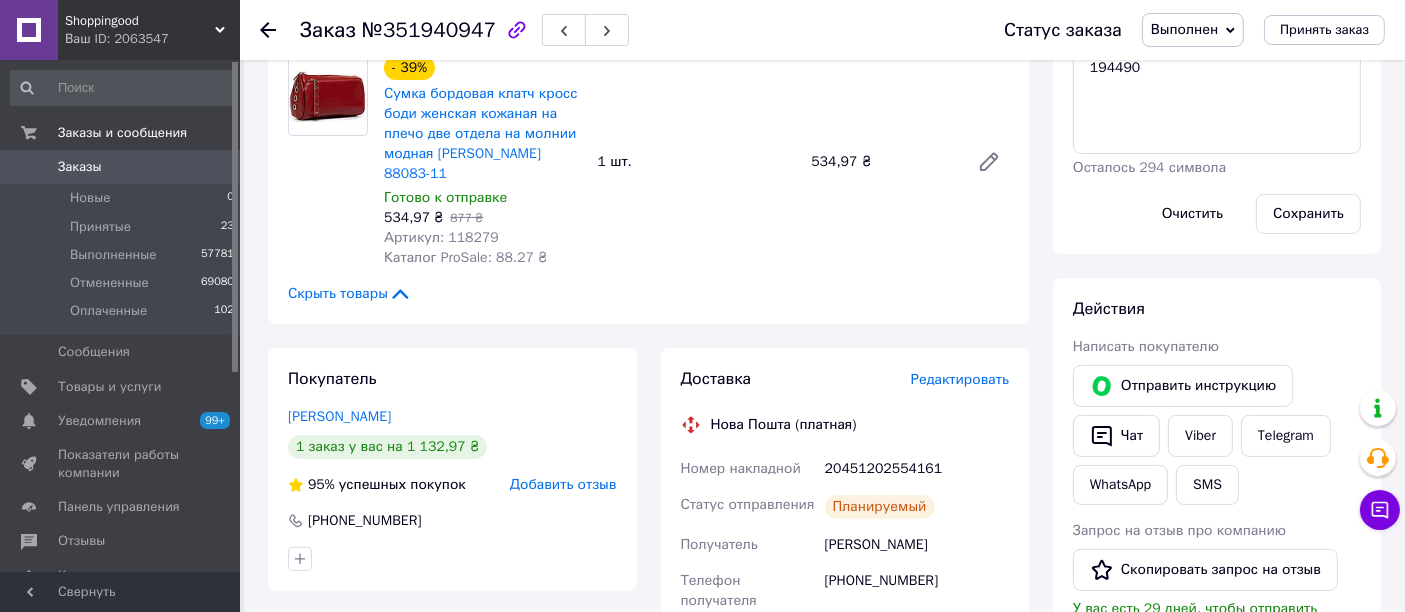 scroll, scrollTop: 444, scrollLeft: 0, axis: vertical 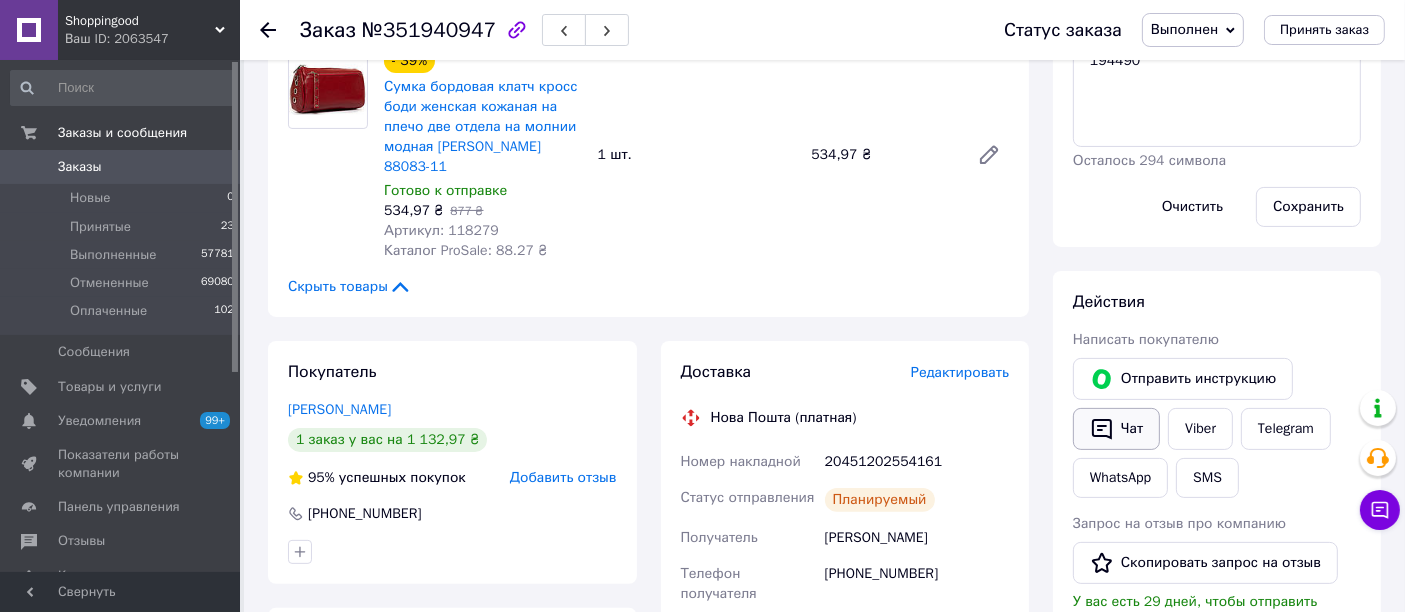 click 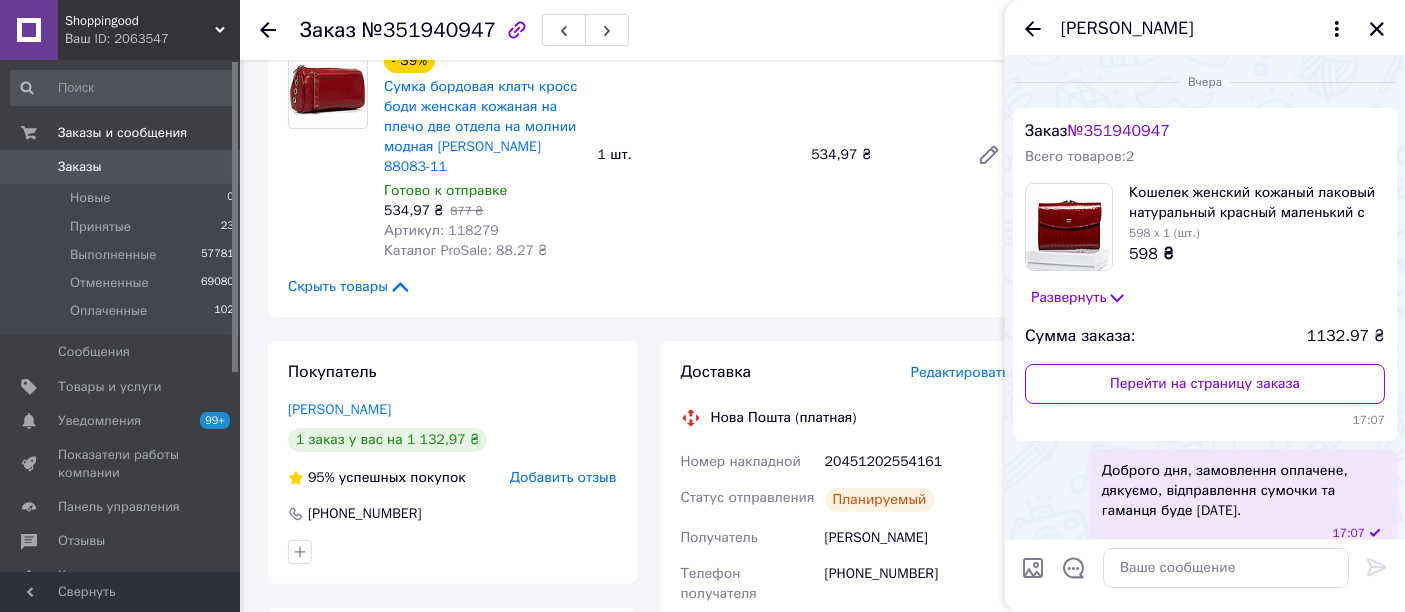 scroll, scrollTop: 114, scrollLeft: 0, axis: vertical 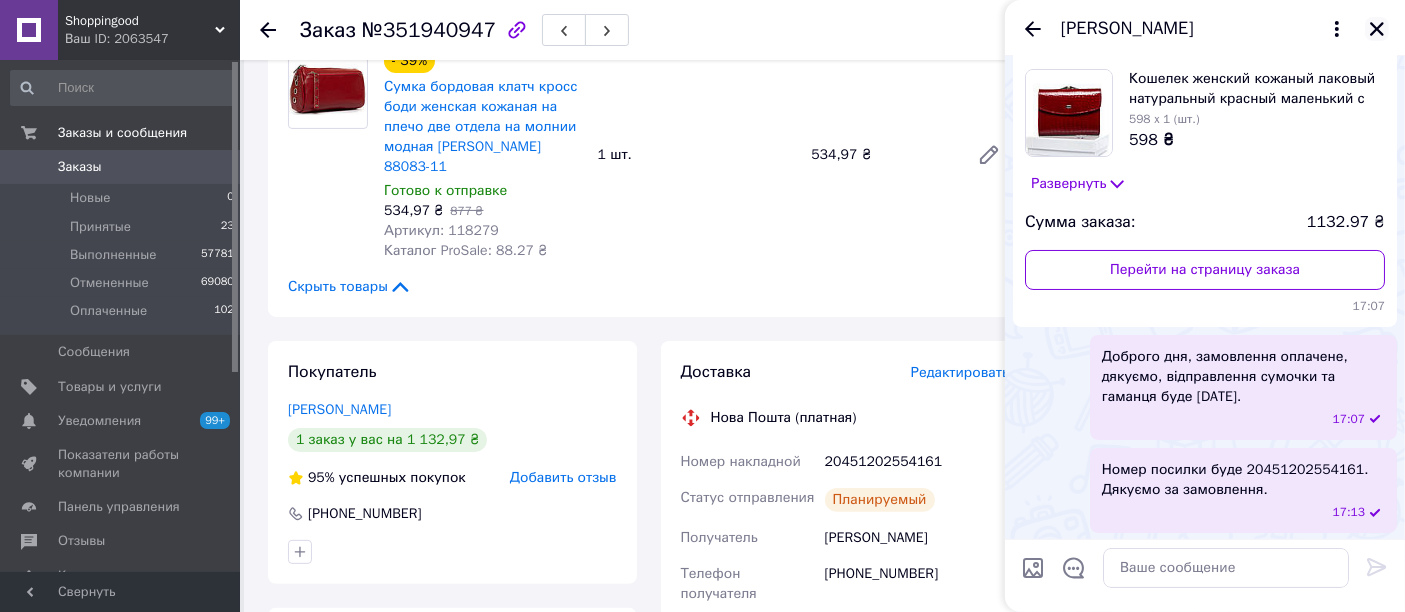 click 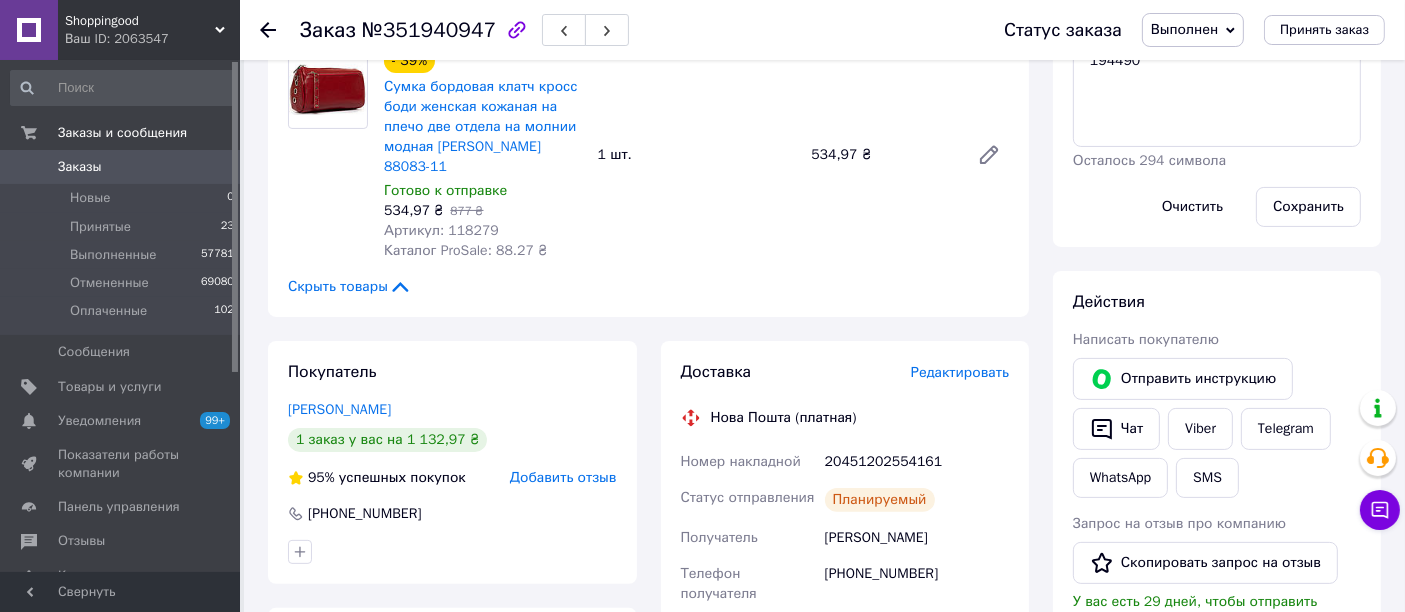 click 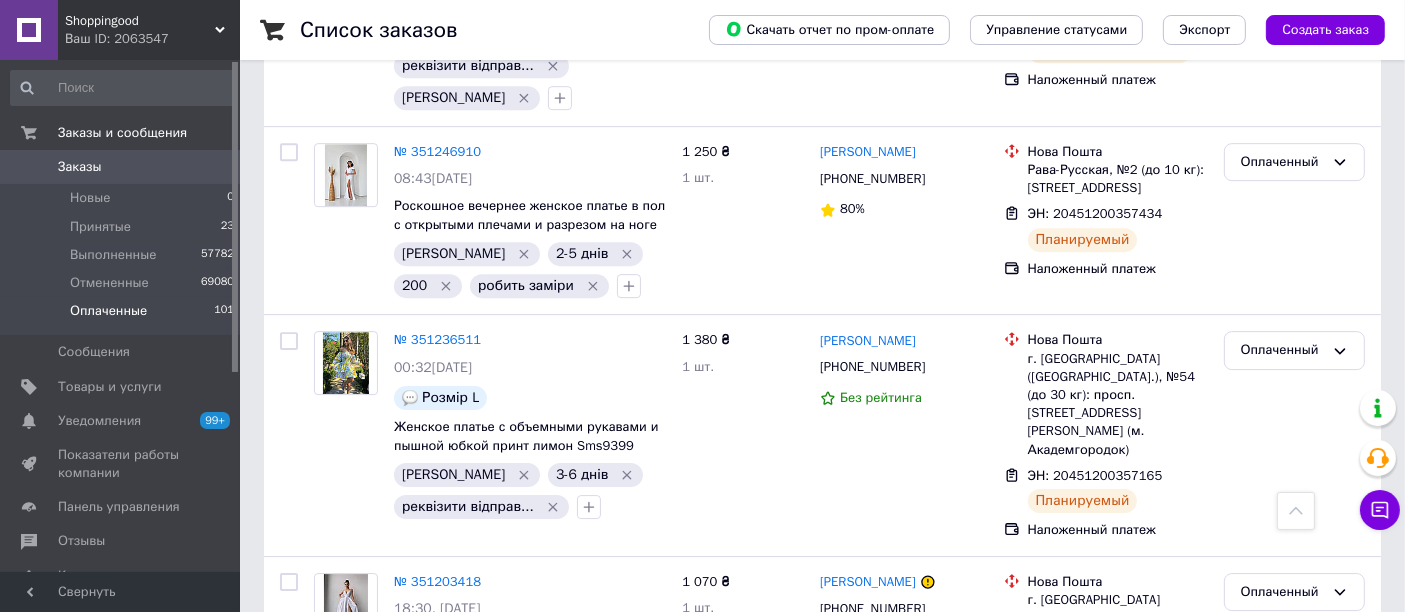 scroll, scrollTop: 14222, scrollLeft: 0, axis: vertical 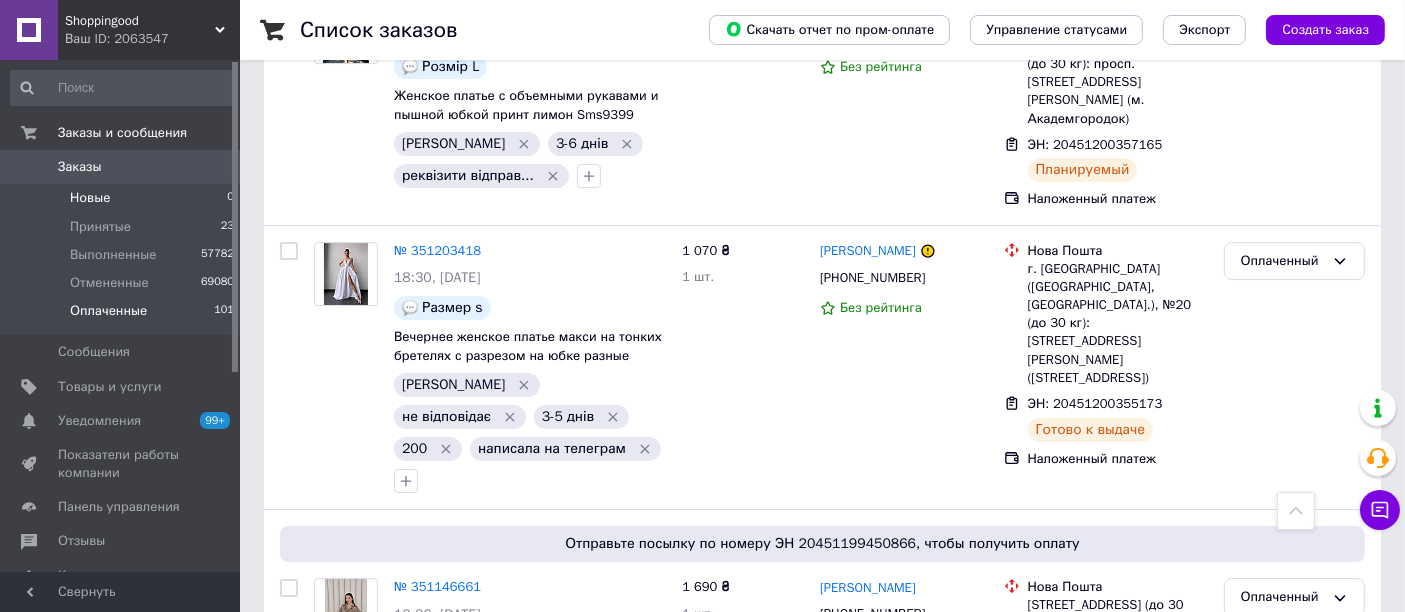 click on "Новые" at bounding box center [90, 198] 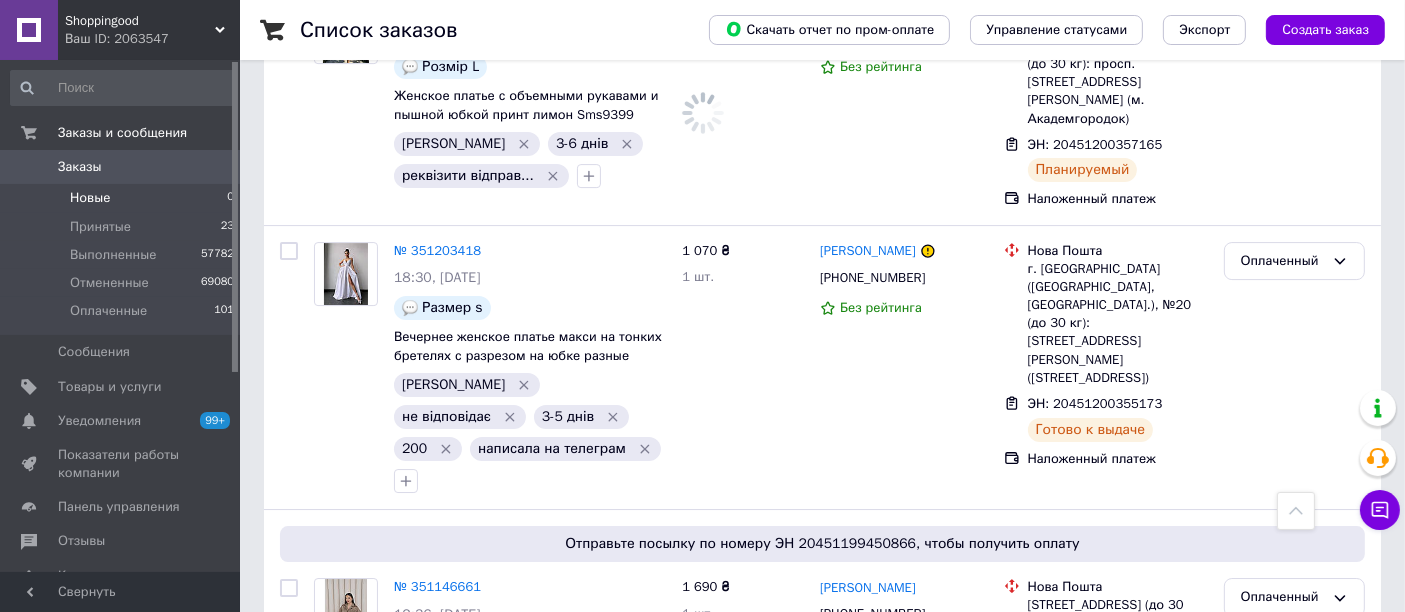 scroll, scrollTop: 0, scrollLeft: 0, axis: both 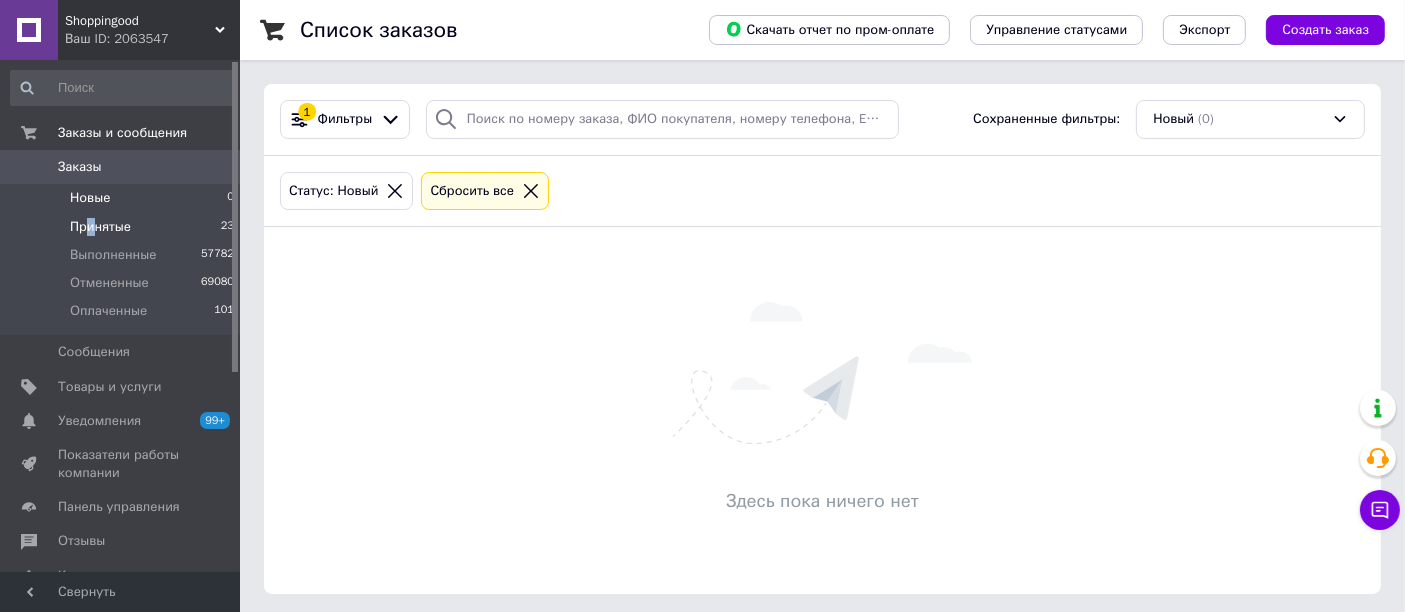 click on "Принятые" at bounding box center [100, 227] 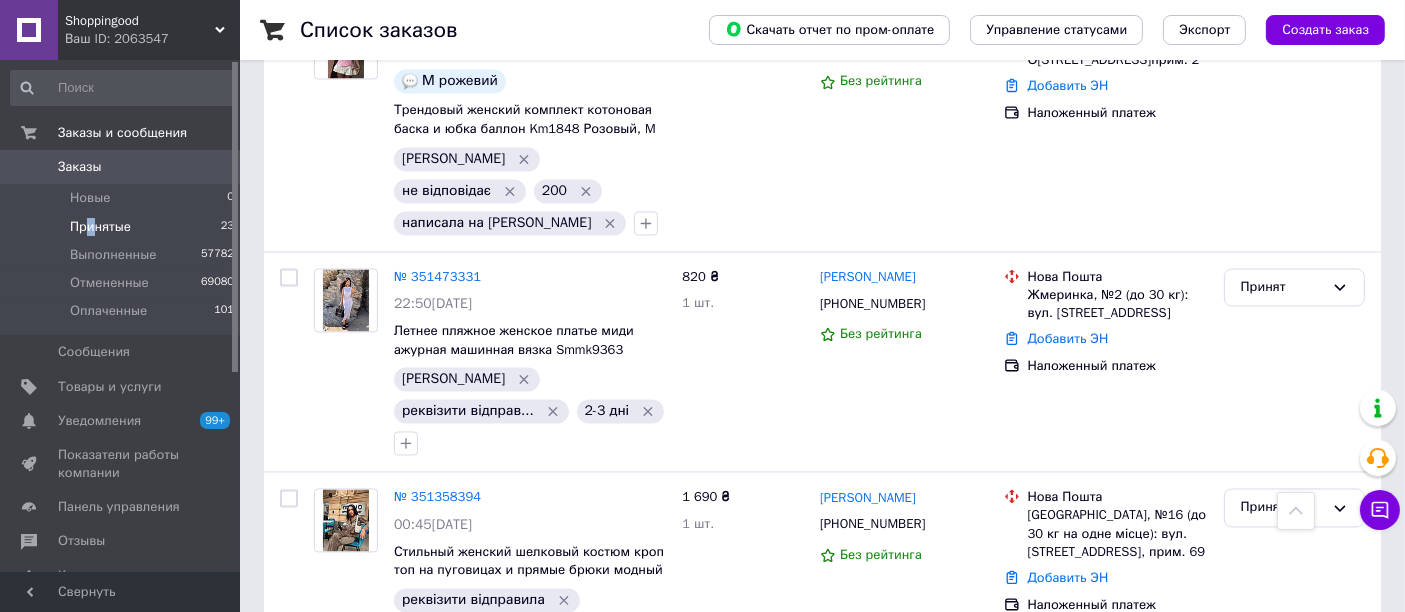 scroll, scrollTop: 3773, scrollLeft: 0, axis: vertical 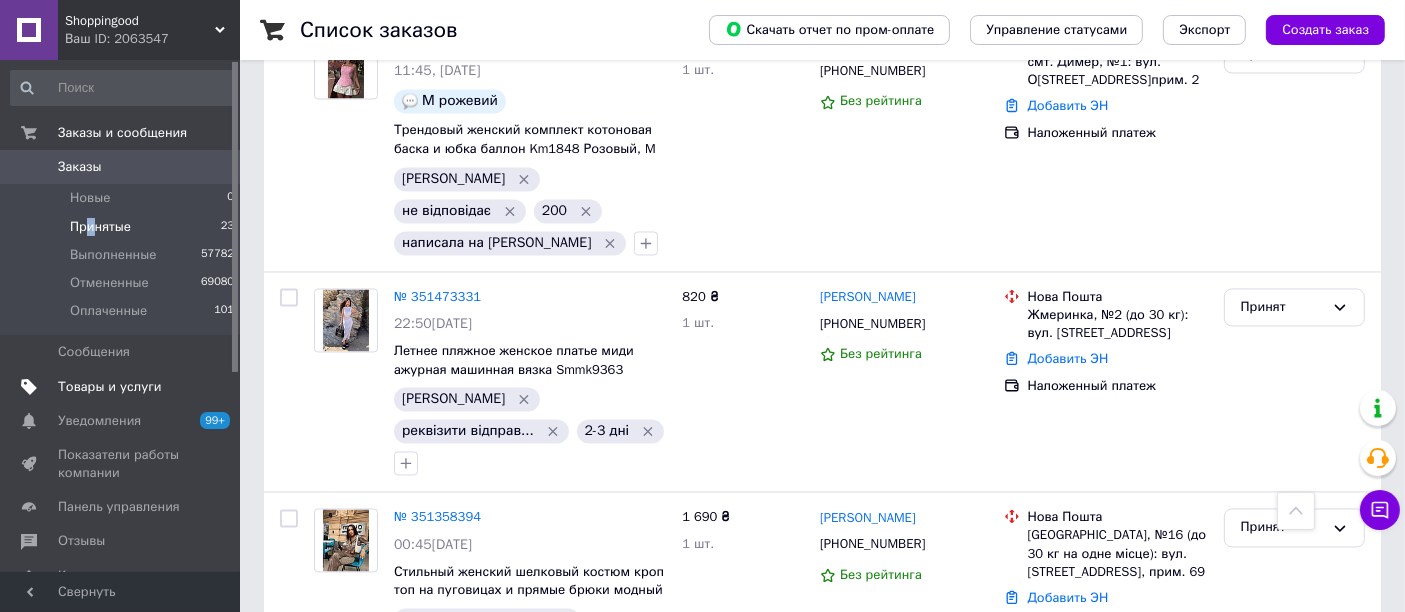 click on "Товары и услуги" at bounding box center (110, 387) 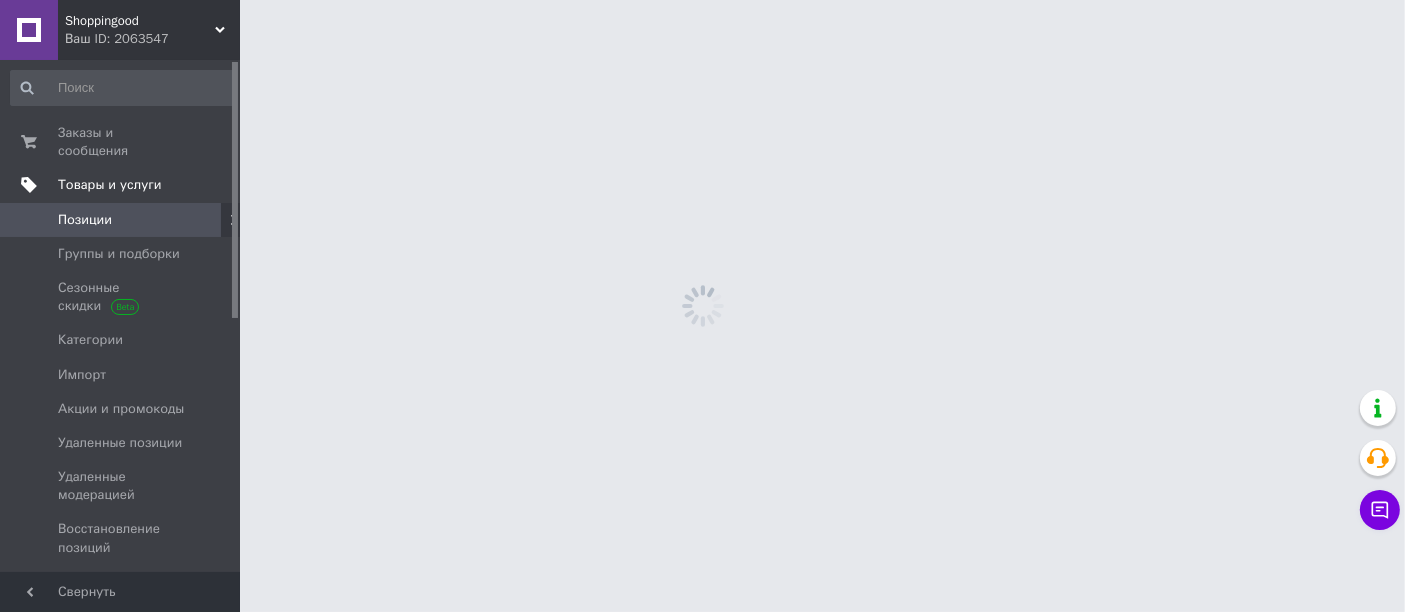 scroll, scrollTop: 0, scrollLeft: 0, axis: both 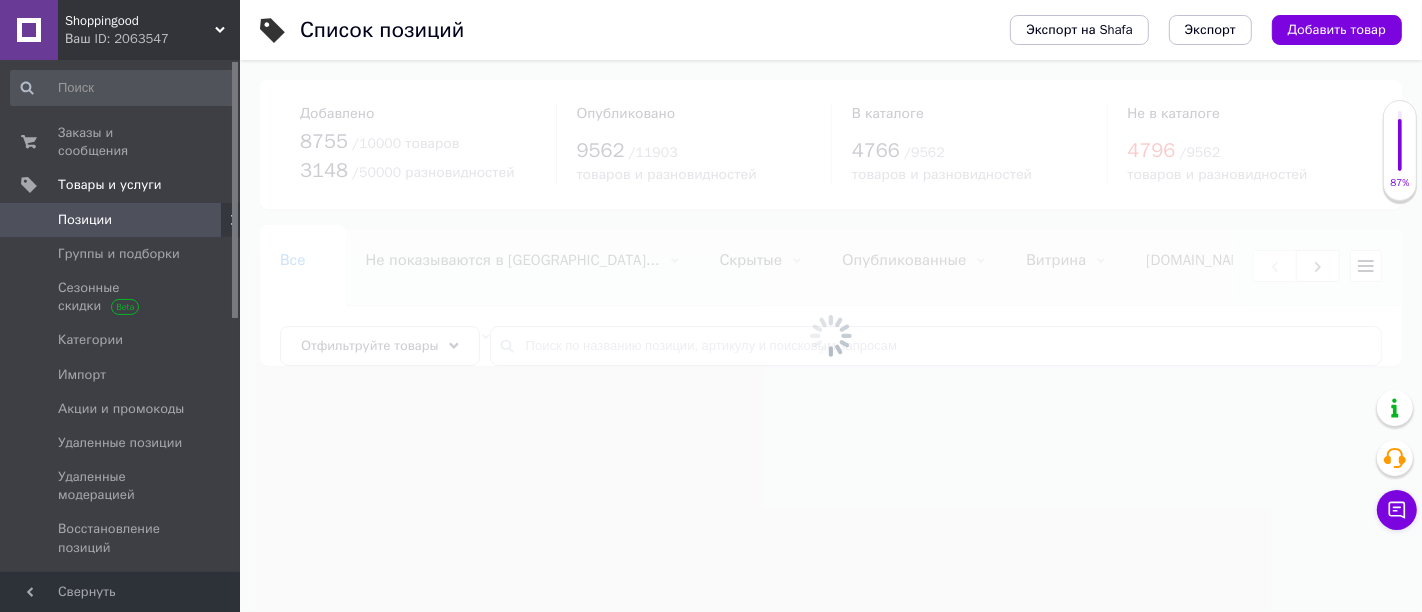 click at bounding box center (831, 336) 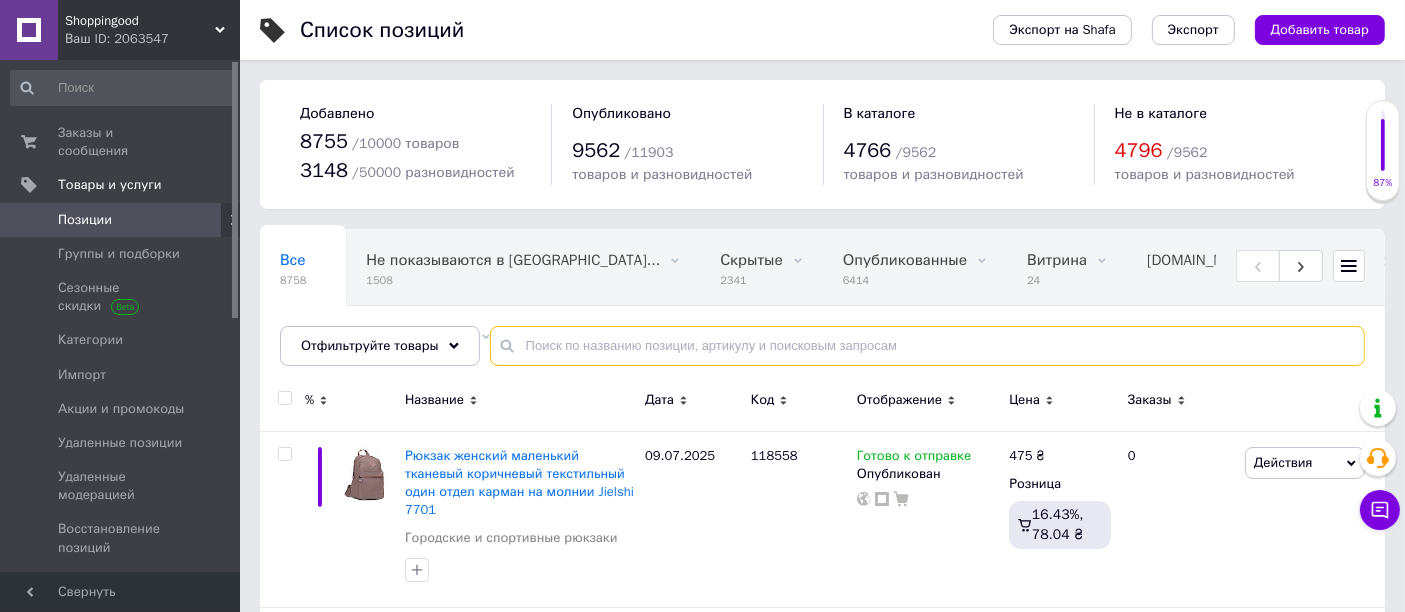 click at bounding box center (927, 346) 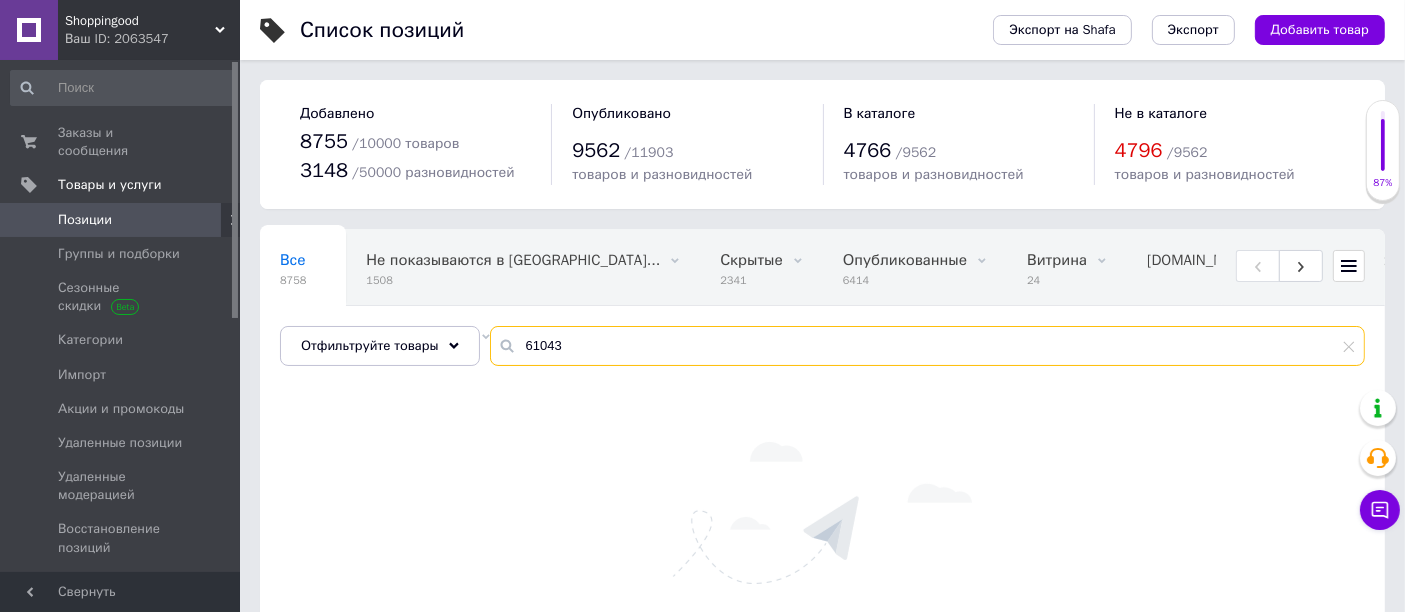 drag, startPoint x: 539, startPoint y: 347, endPoint x: 485, endPoint y: 349, distance: 54.037025 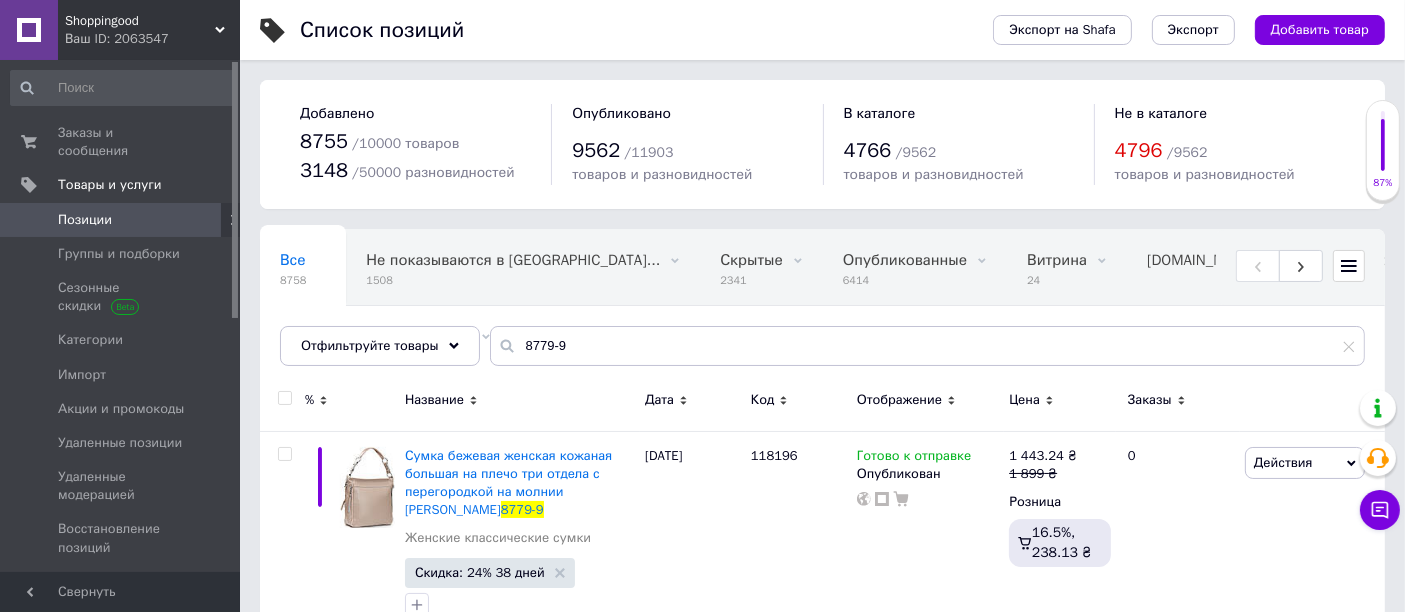 click on "Отображение" at bounding box center (899, 400) 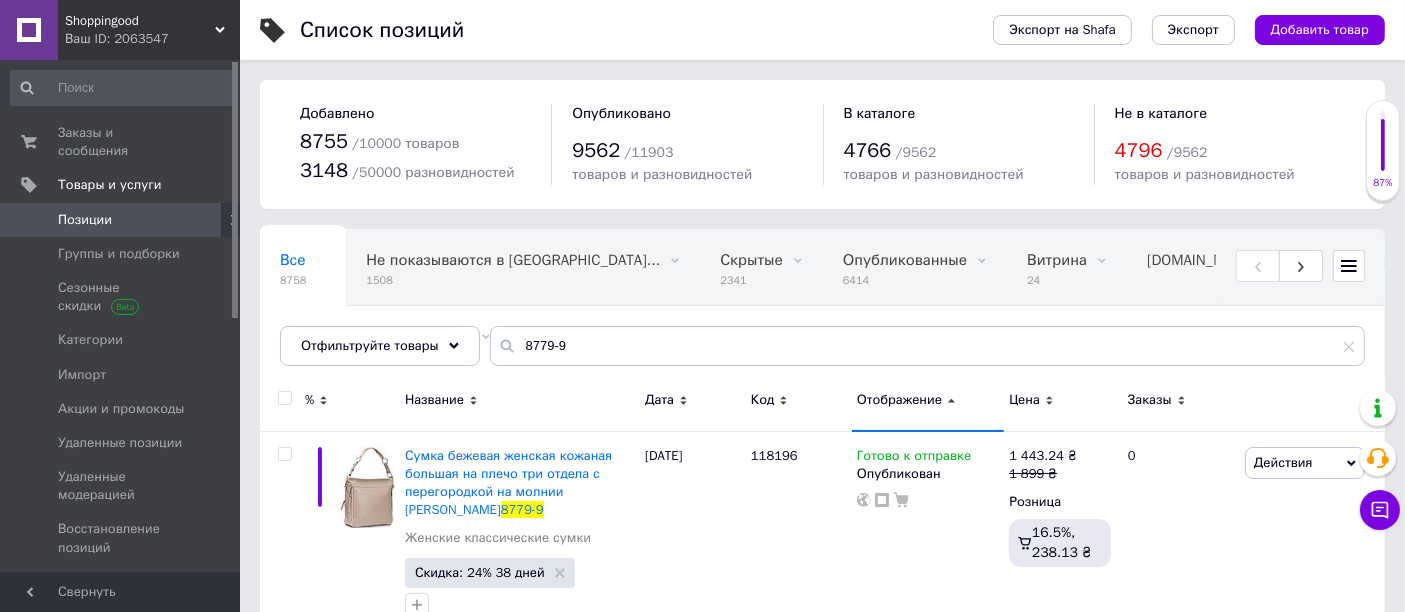 scroll, scrollTop: 5, scrollLeft: 0, axis: vertical 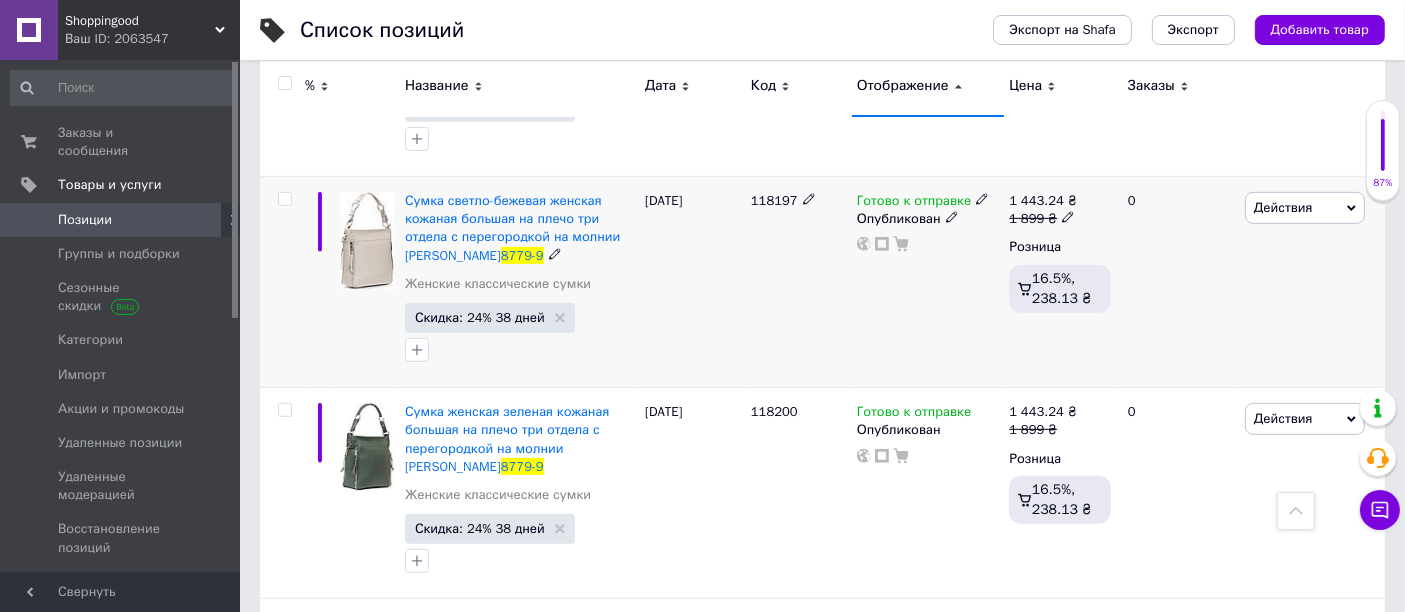 click at bounding box center (982, 198) 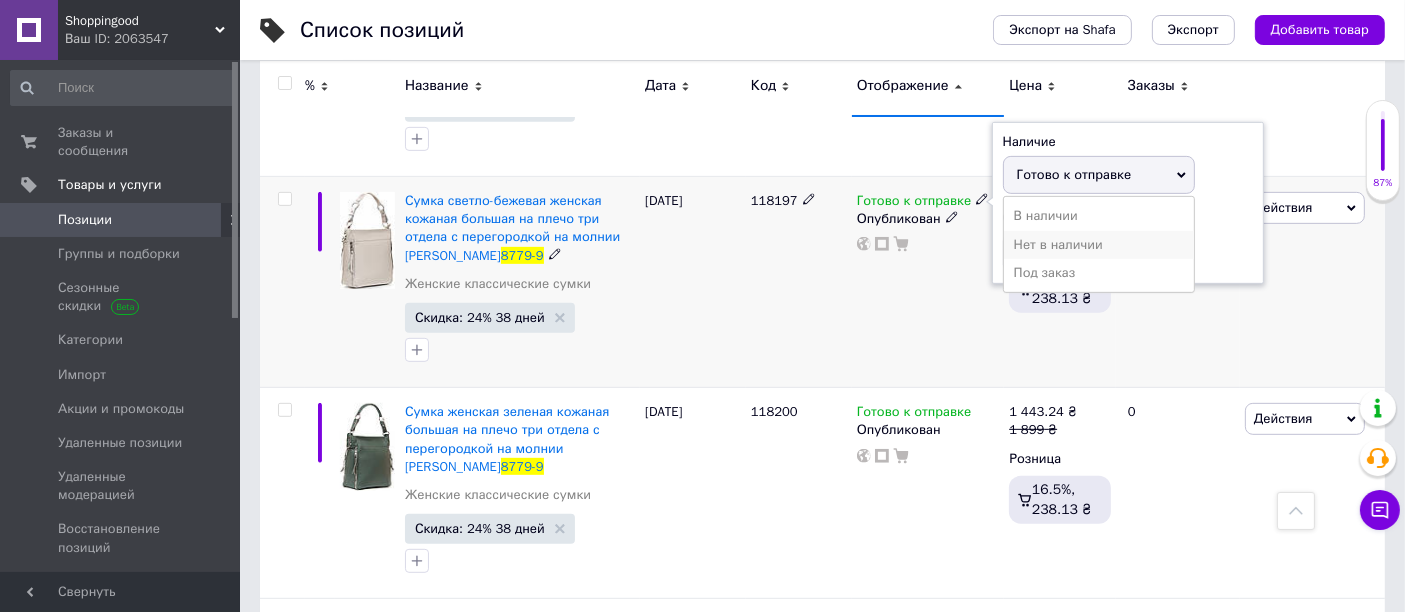 click on "Нет в наличии" at bounding box center (1099, 245) 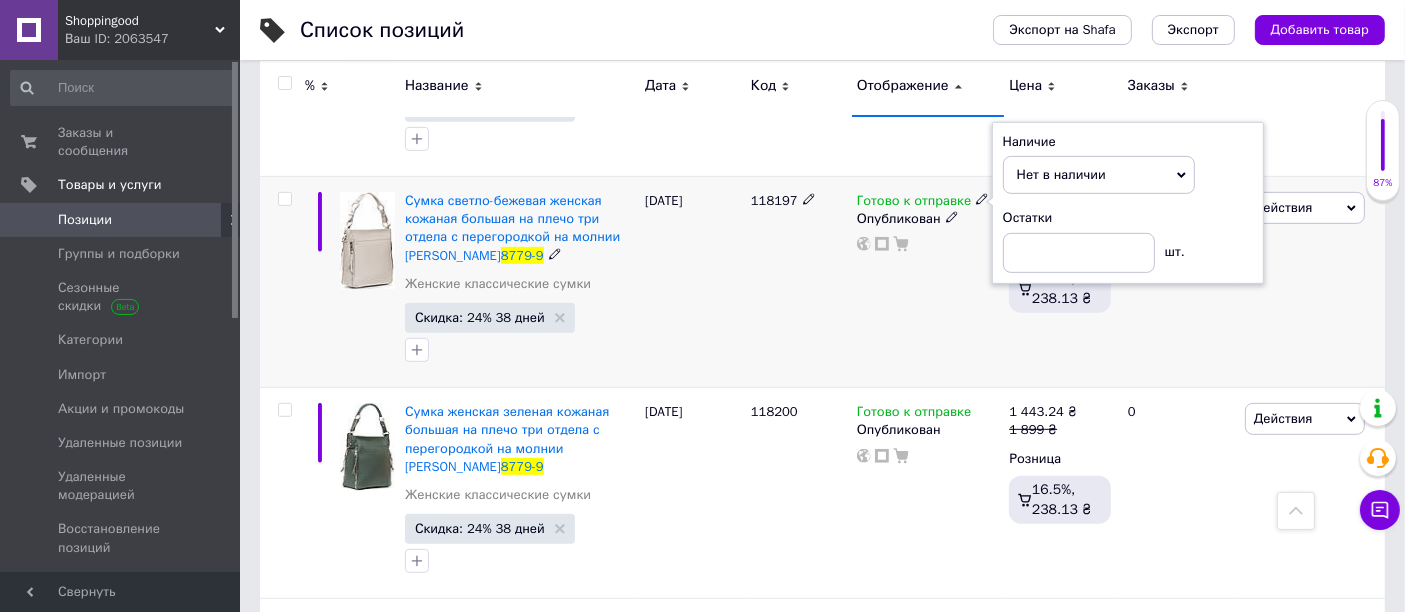 click on "Готово к отправке Наличие Нет в наличии В наличии Под заказ Готово к отправке Остатки шт. Опубликован" at bounding box center [928, 282] 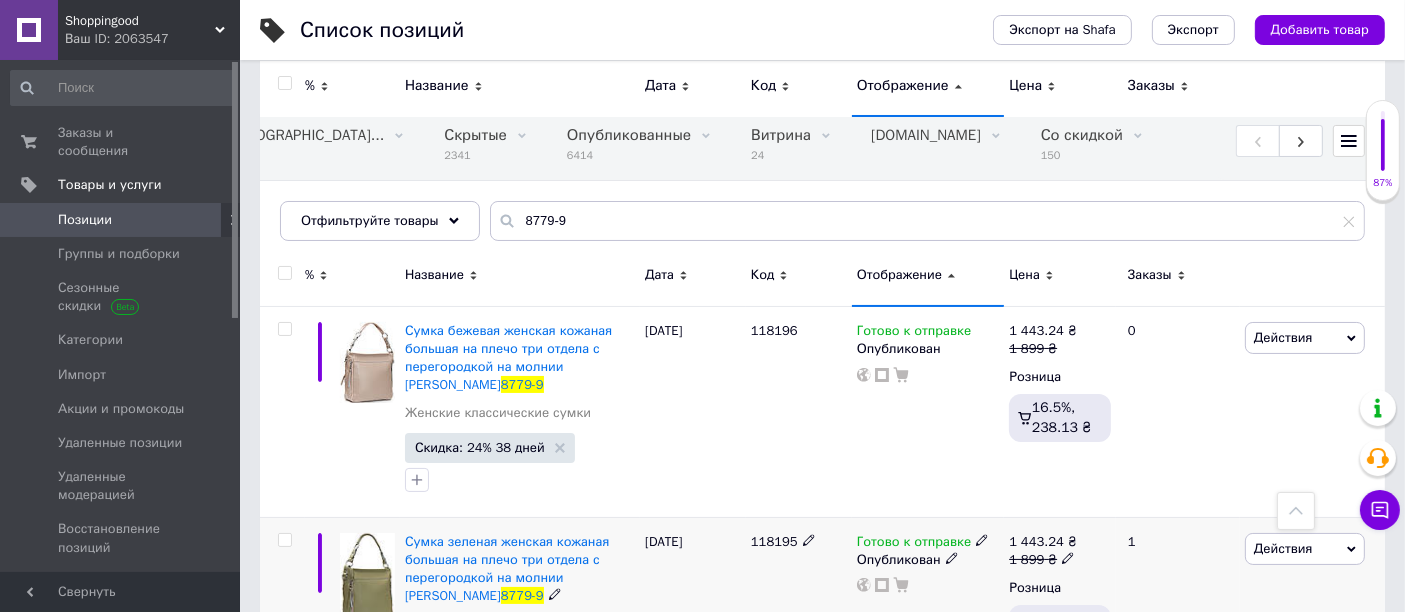 scroll, scrollTop: 0, scrollLeft: 0, axis: both 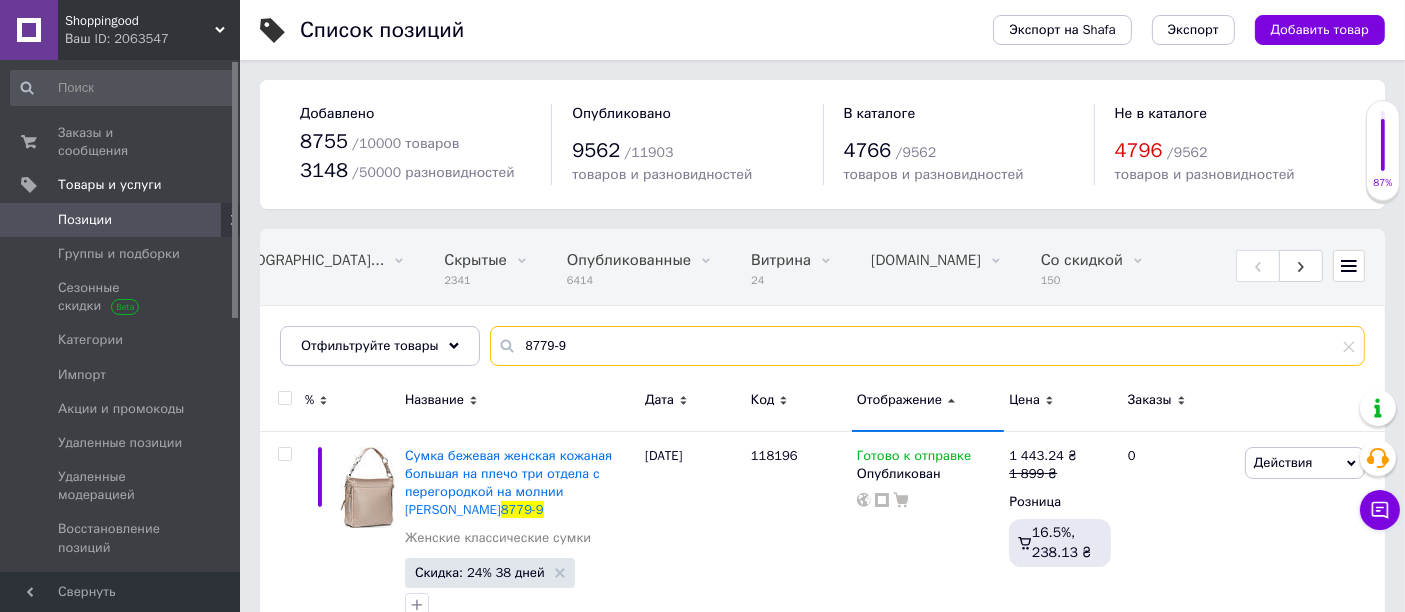 drag, startPoint x: 581, startPoint y: 335, endPoint x: 495, endPoint y: 345, distance: 86.579445 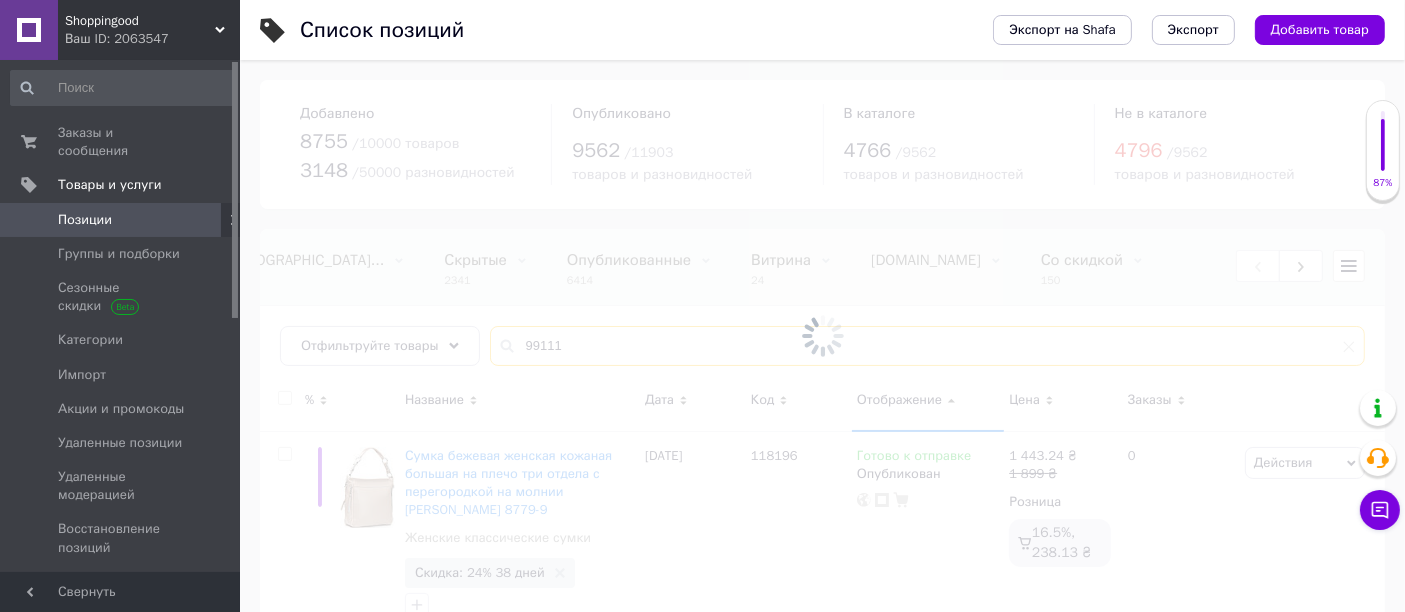 type on "99111" 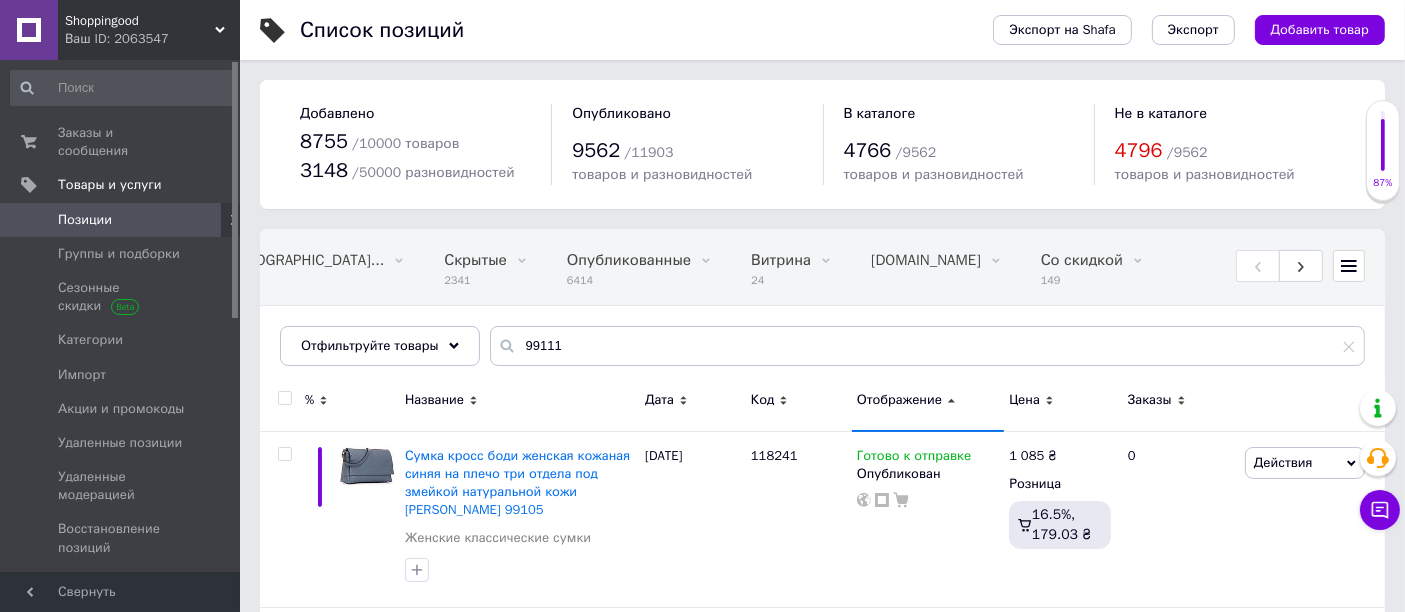 click on "Отображение" at bounding box center (928, 403) 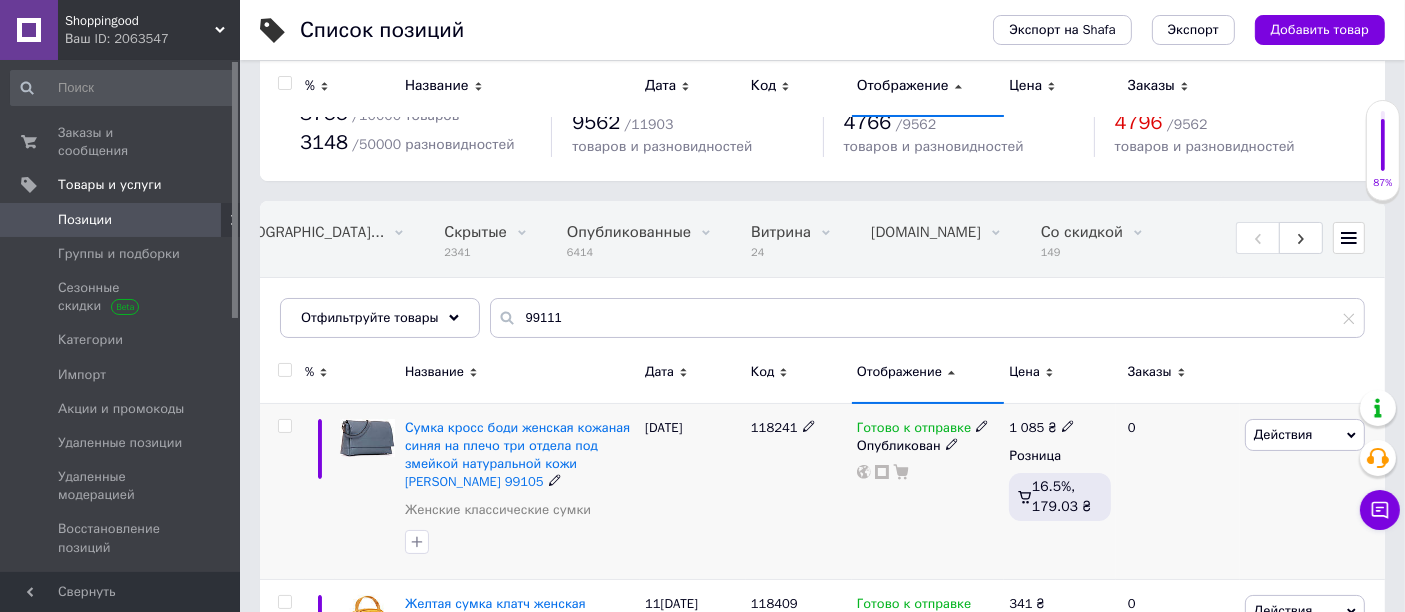 scroll, scrollTop: 0, scrollLeft: 0, axis: both 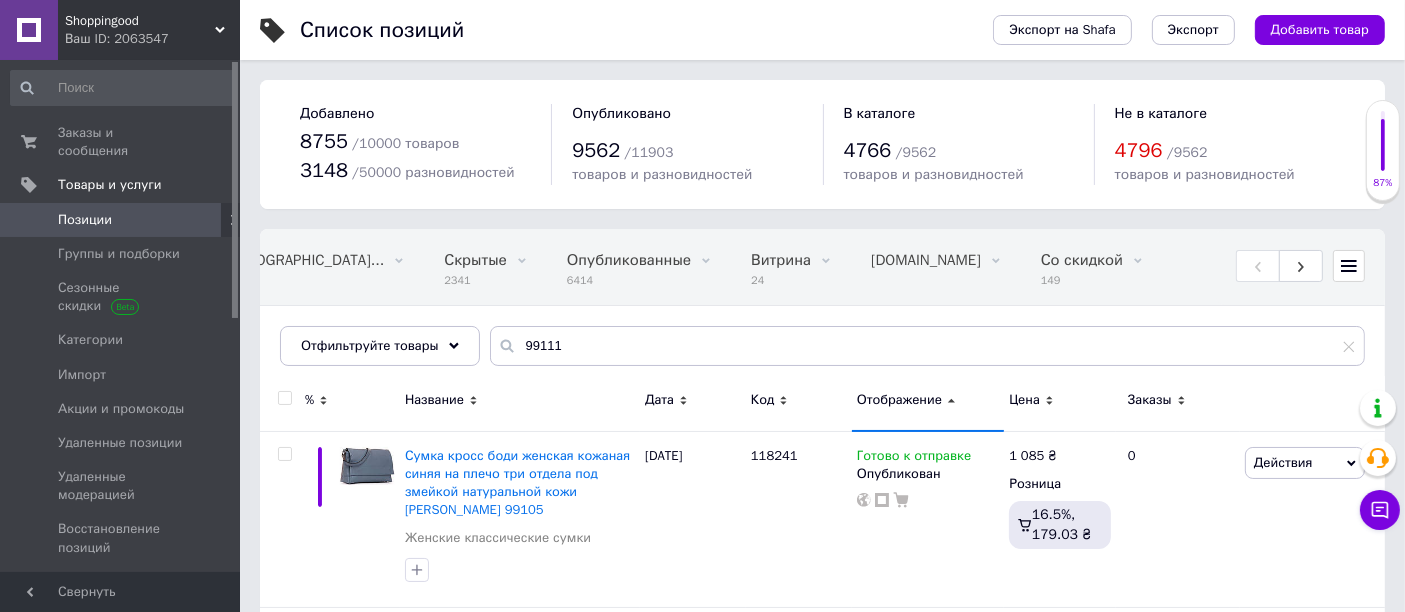 click on "Цена" at bounding box center (1024, 400) 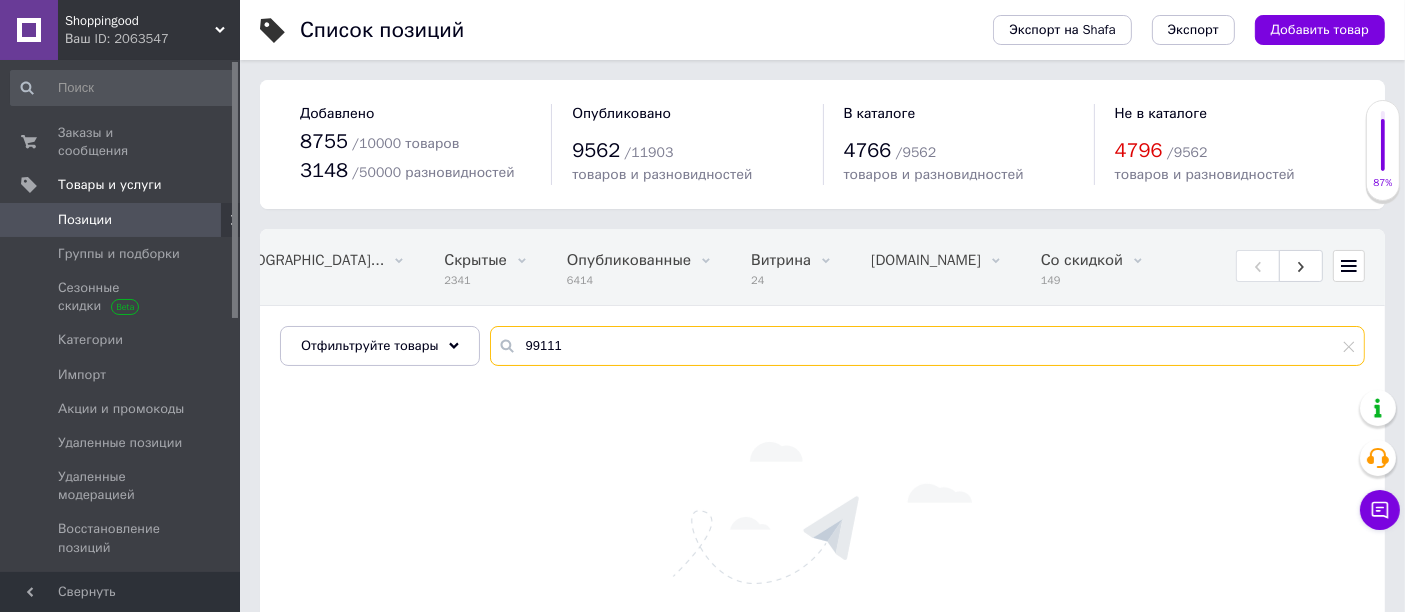 click on "99111" at bounding box center (927, 346) 